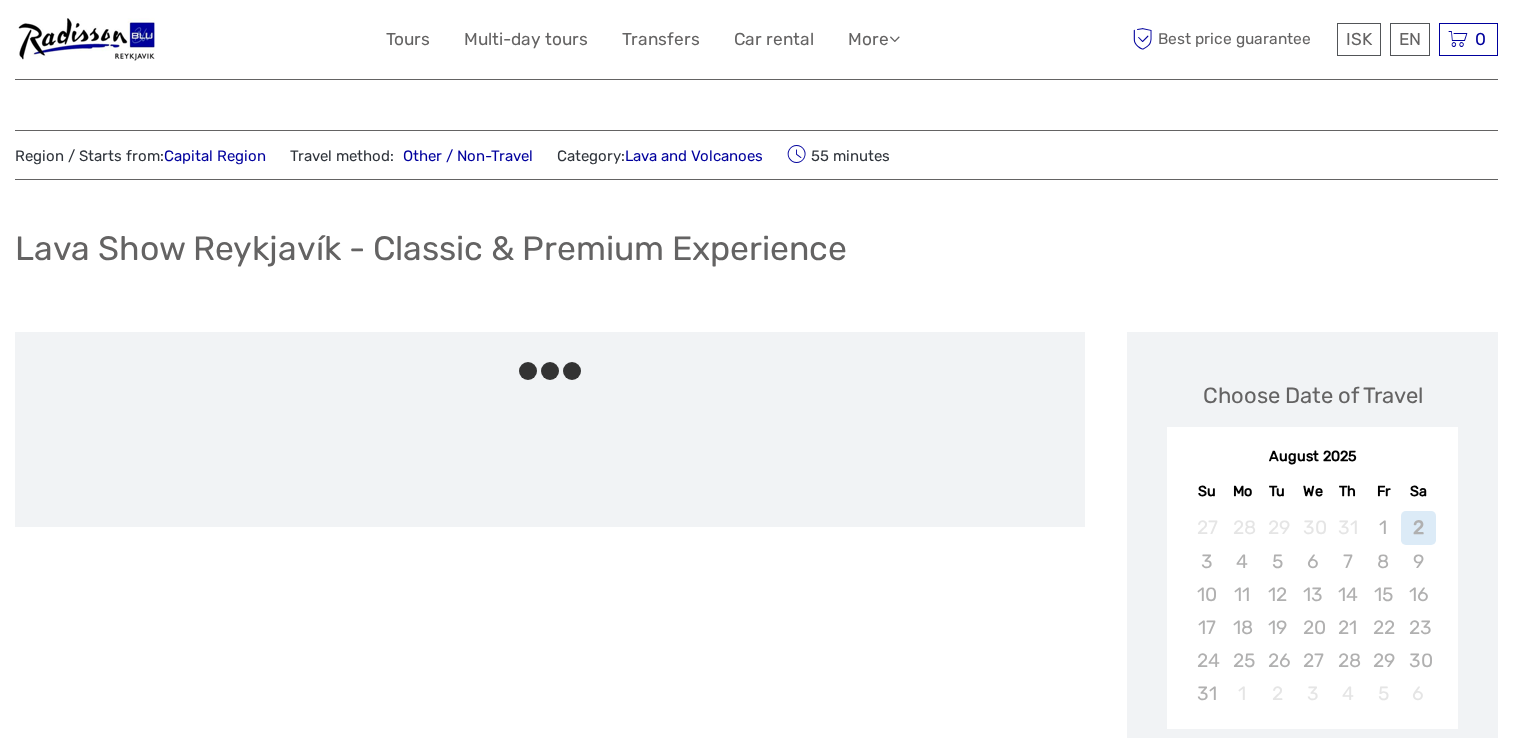 scroll, scrollTop: 0, scrollLeft: 0, axis: both 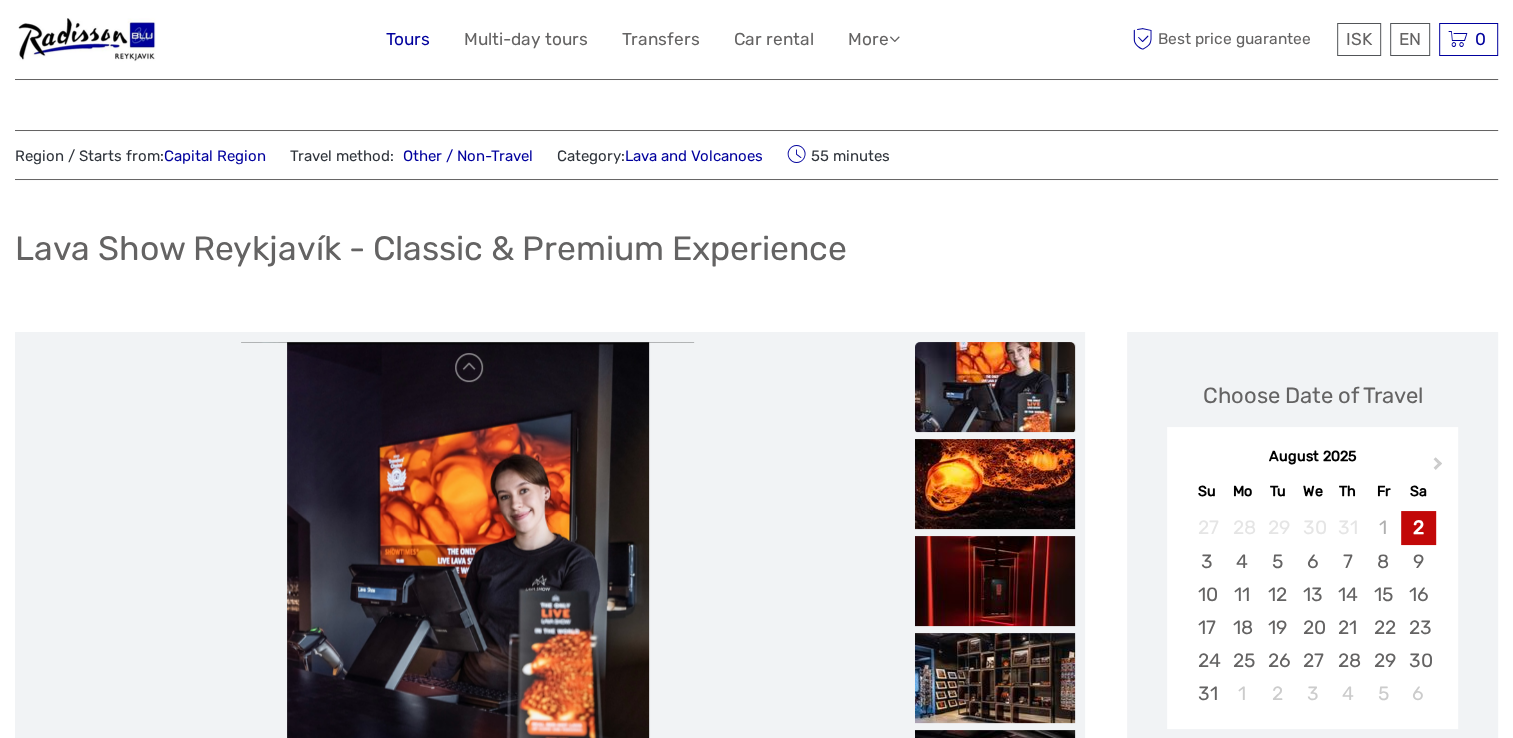 click on "Tours" at bounding box center (408, 39) 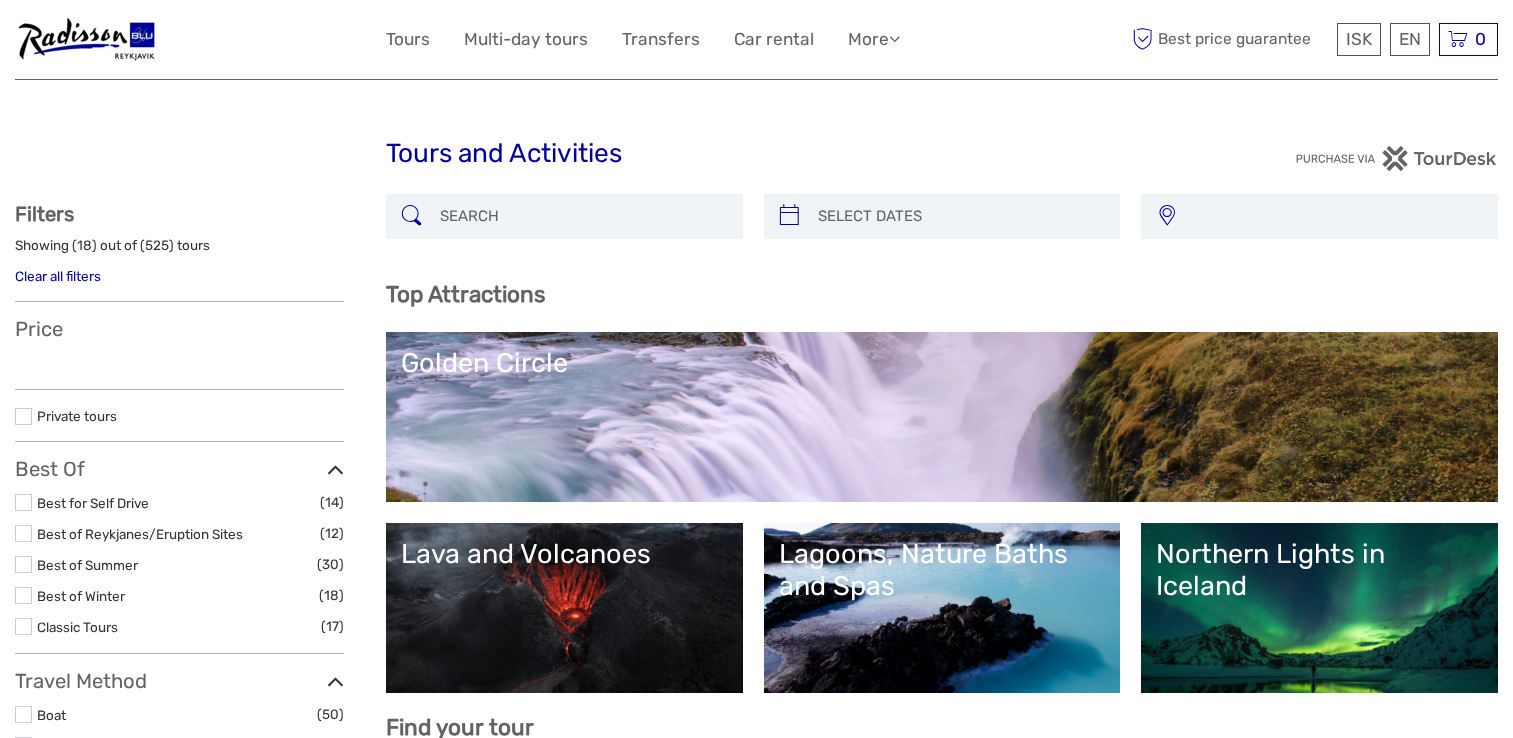 select 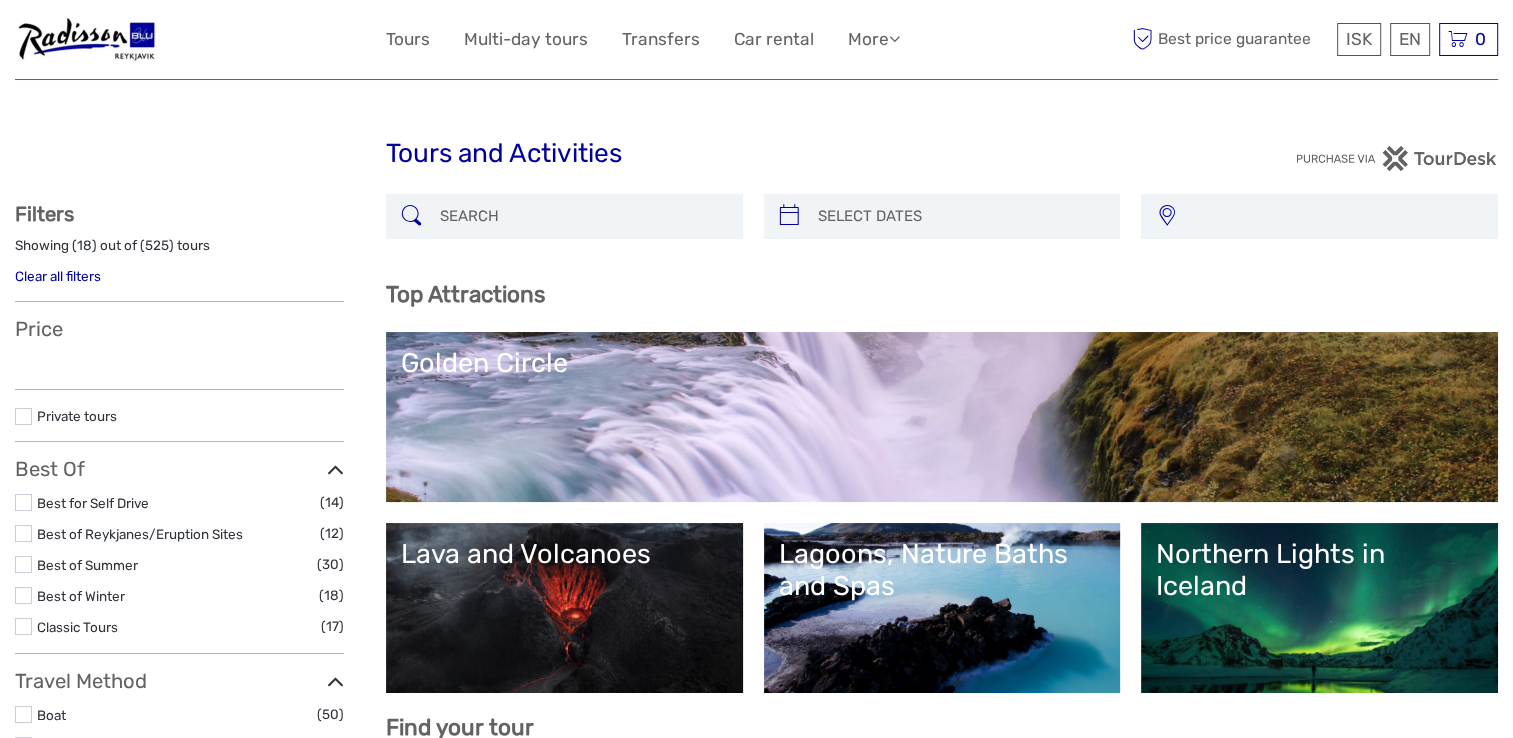 select 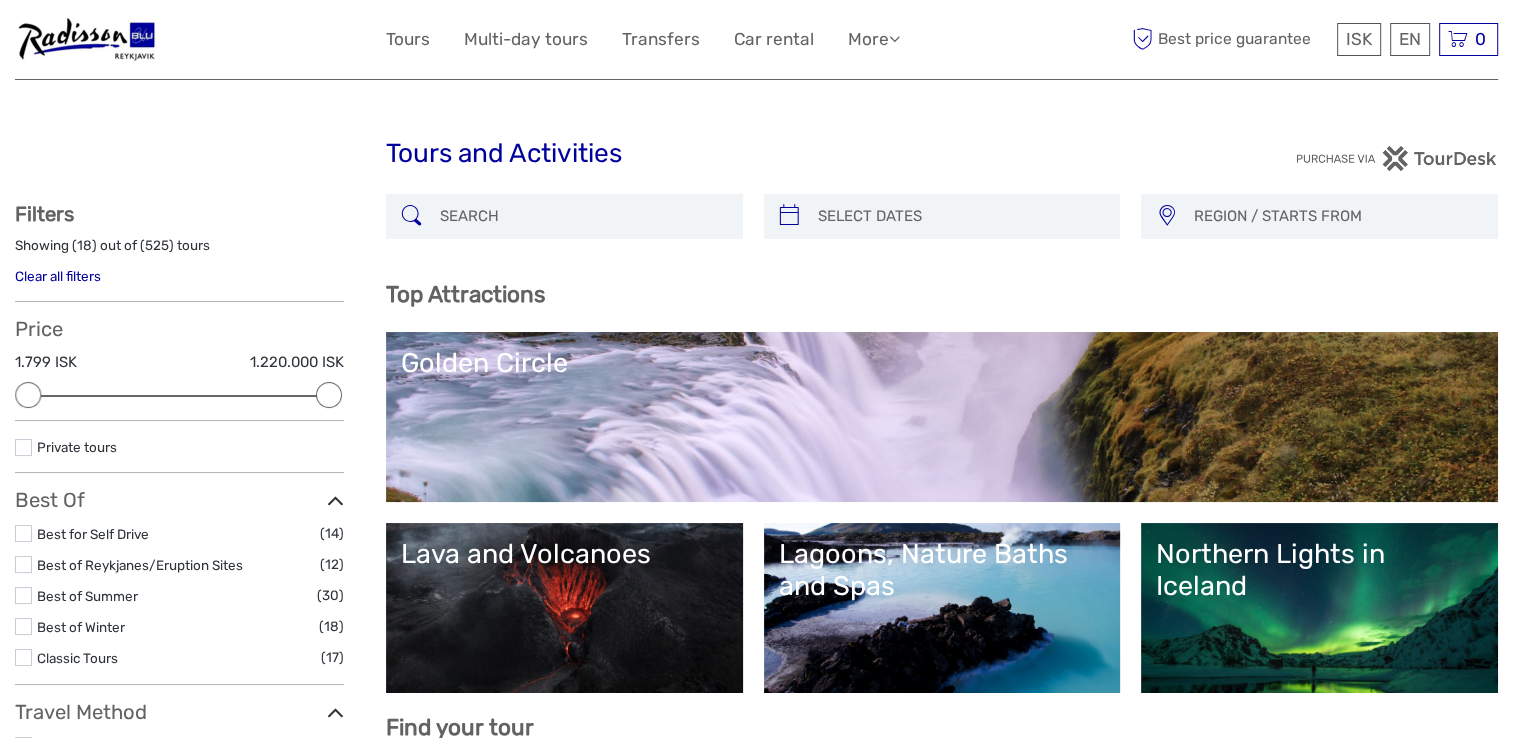scroll, scrollTop: 0, scrollLeft: 0, axis: both 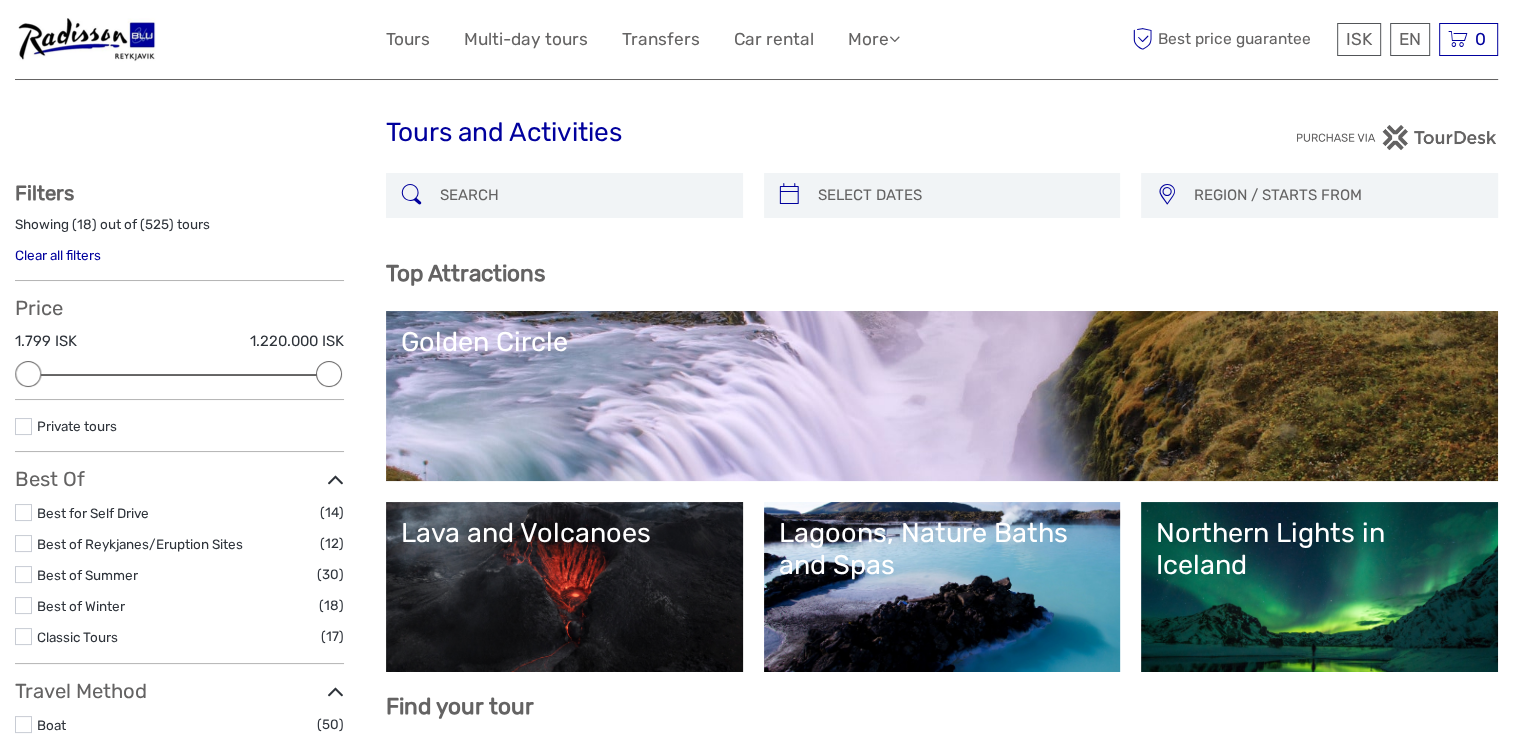click on "Golden Circle" at bounding box center (942, 342) 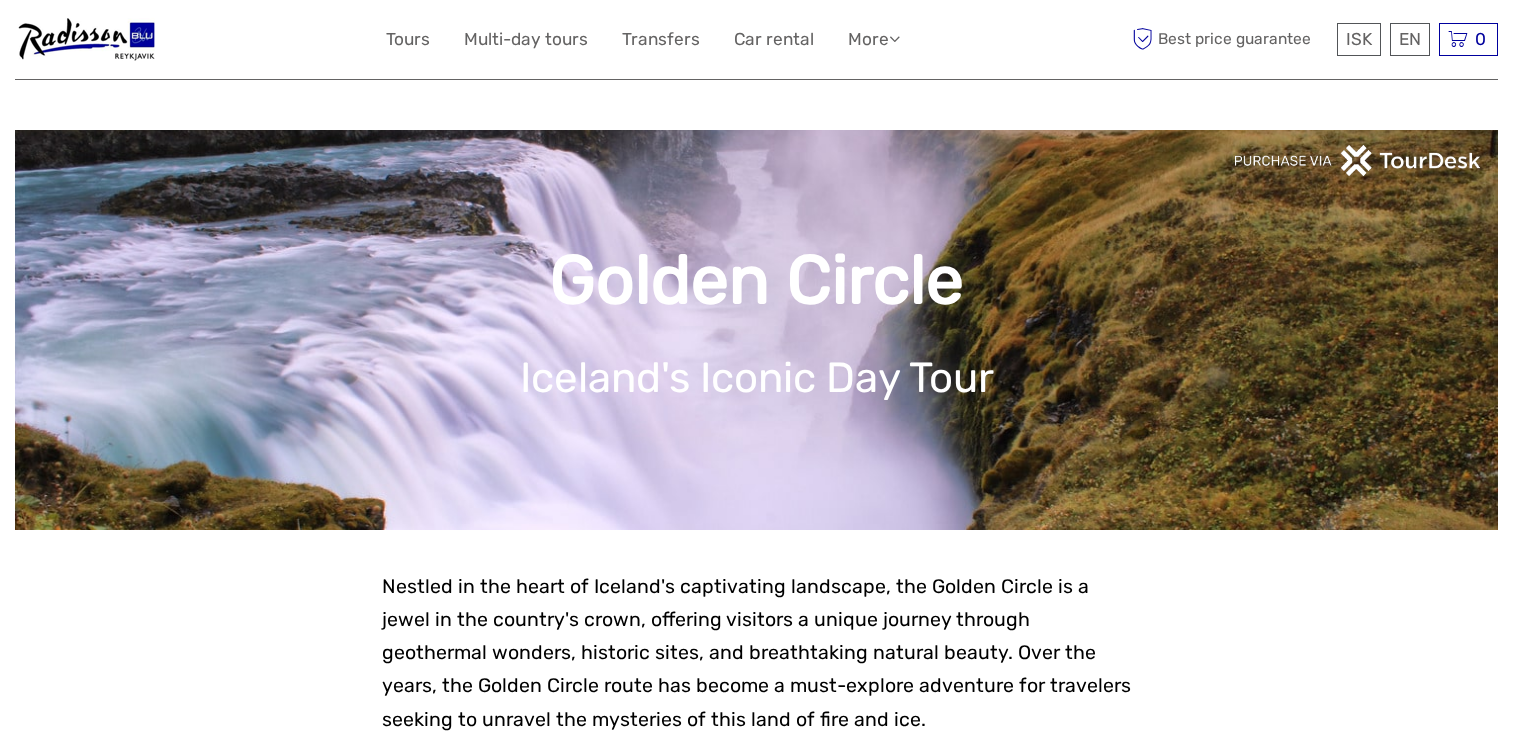 scroll, scrollTop: 0, scrollLeft: 0, axis: both 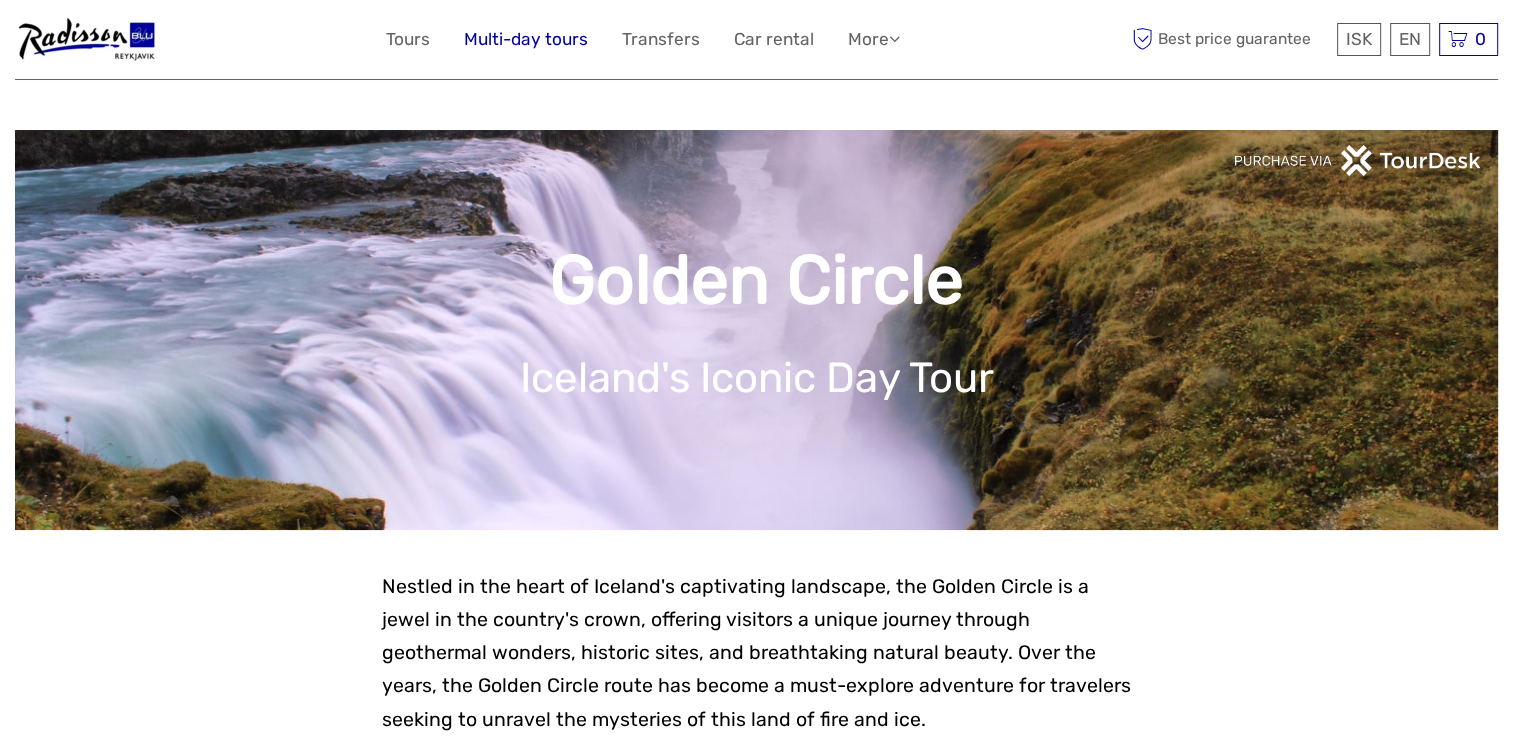 click on "Multi-day tours" at bounding box center (526, 39) 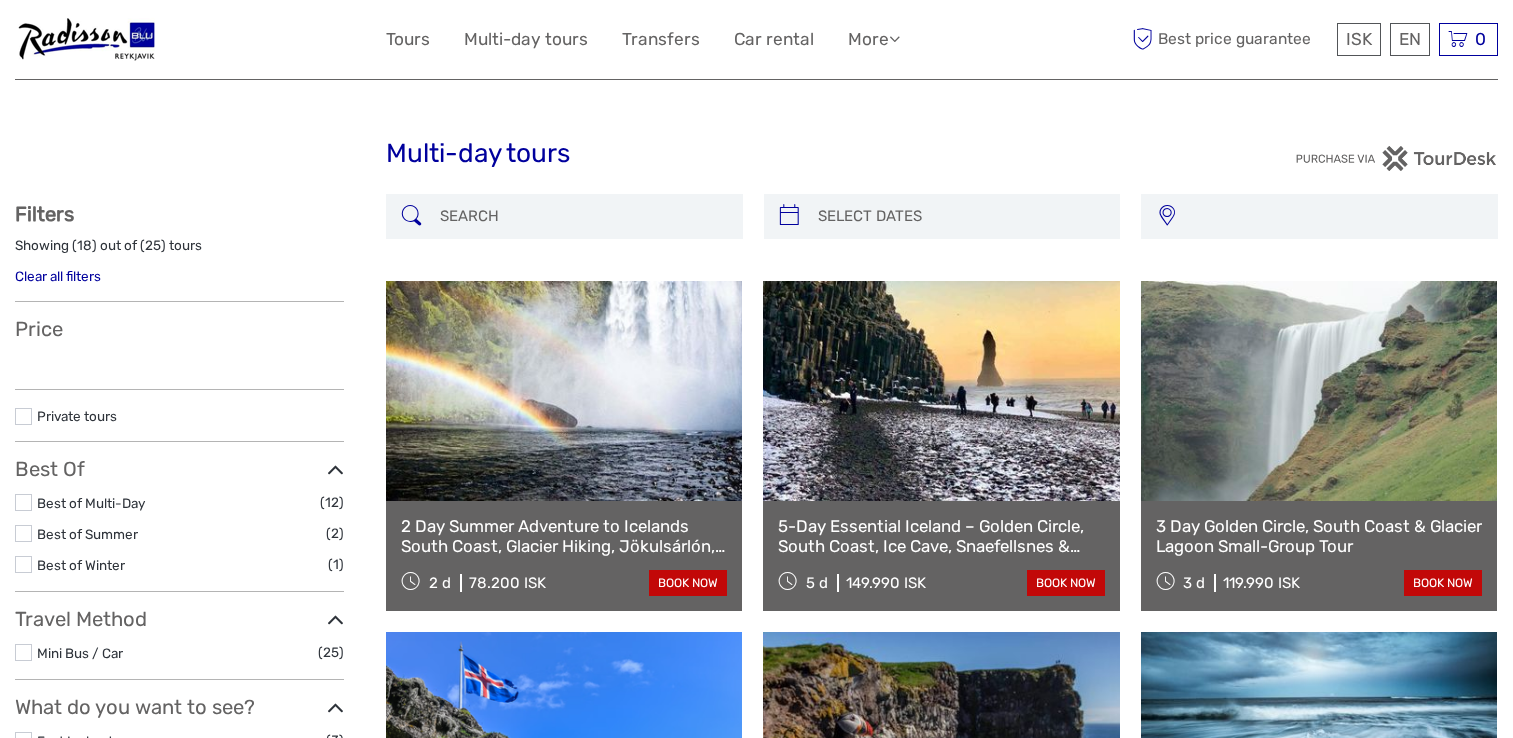 select 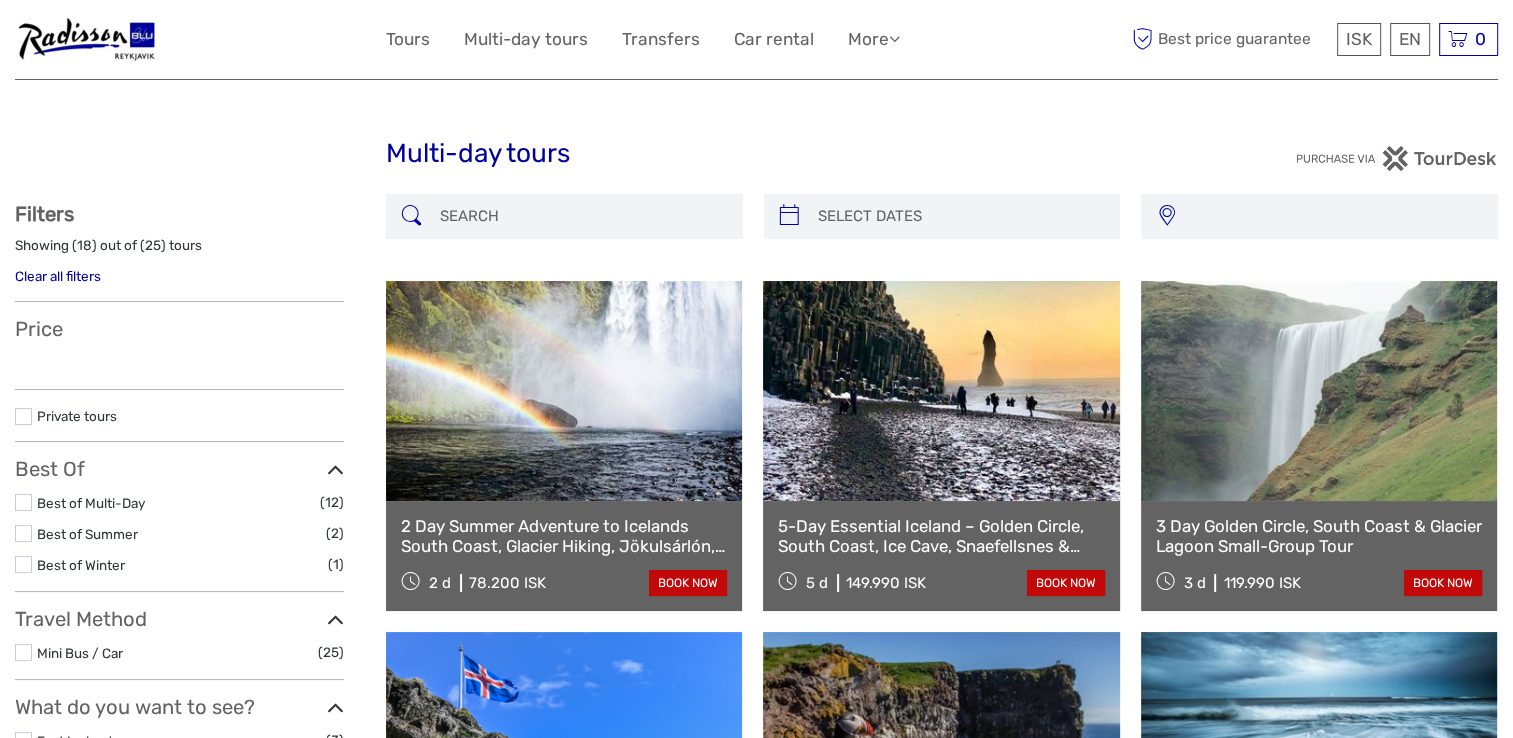 select 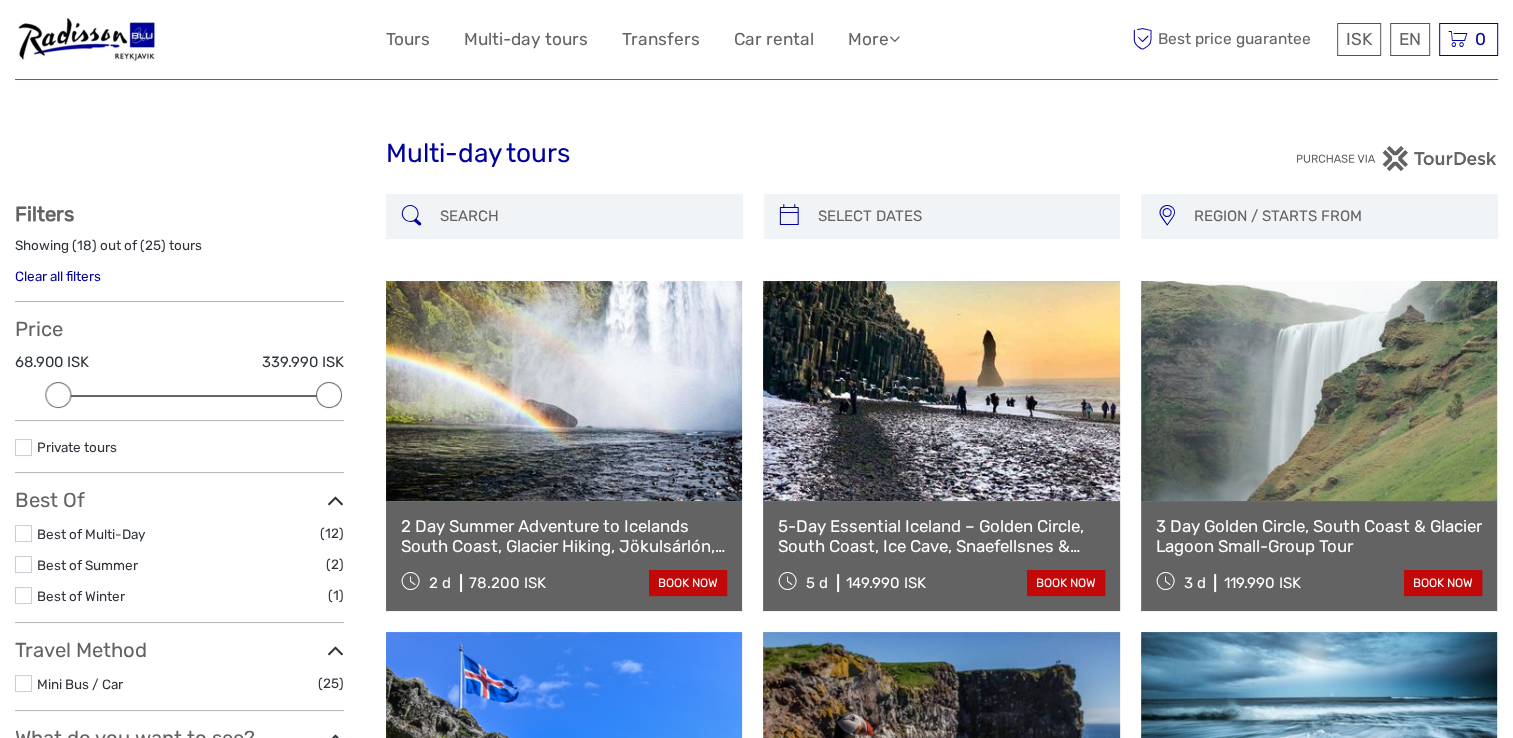 scroll, scrollTop: 0, scrollLeft: 0, axis: both 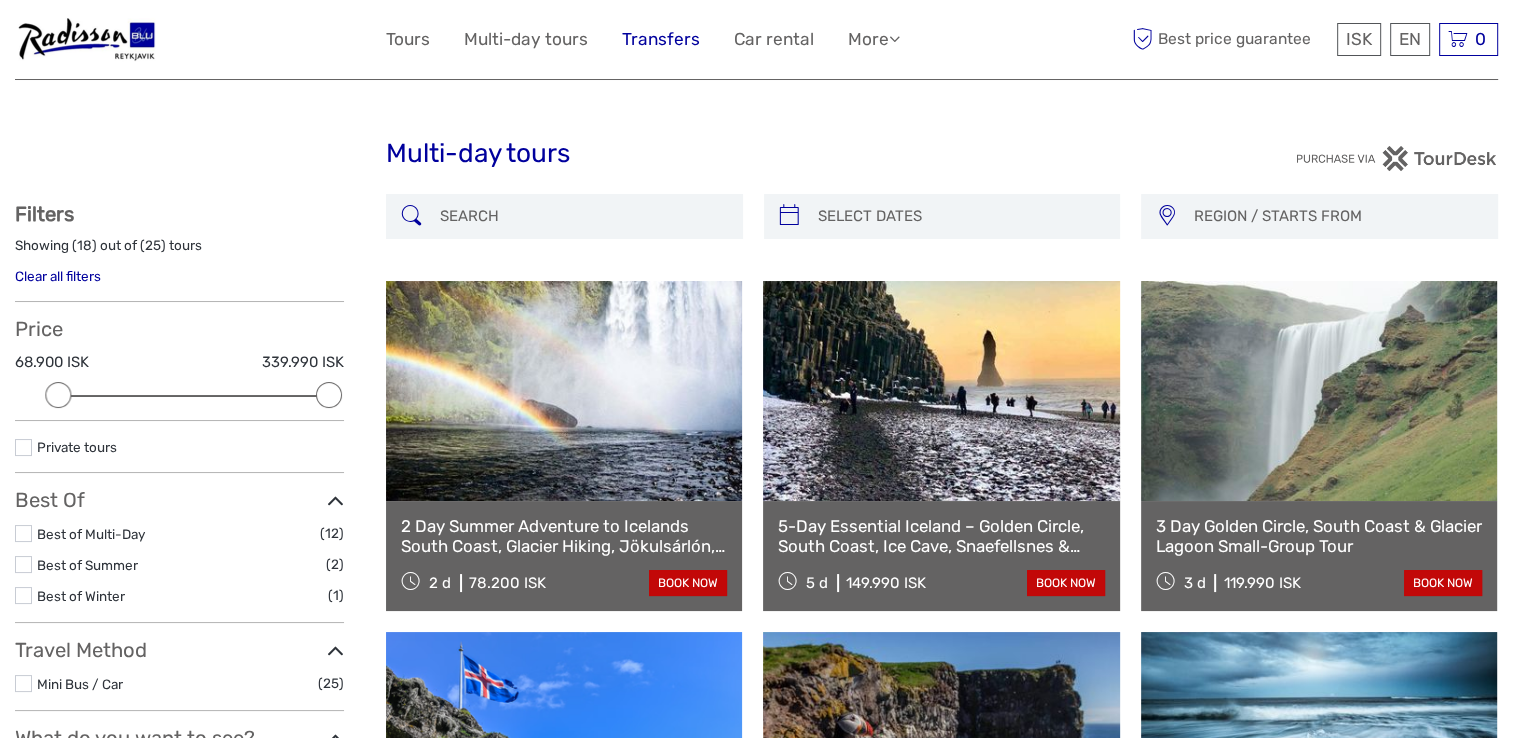 click on "Transfers" at bounding box center [661, 39] 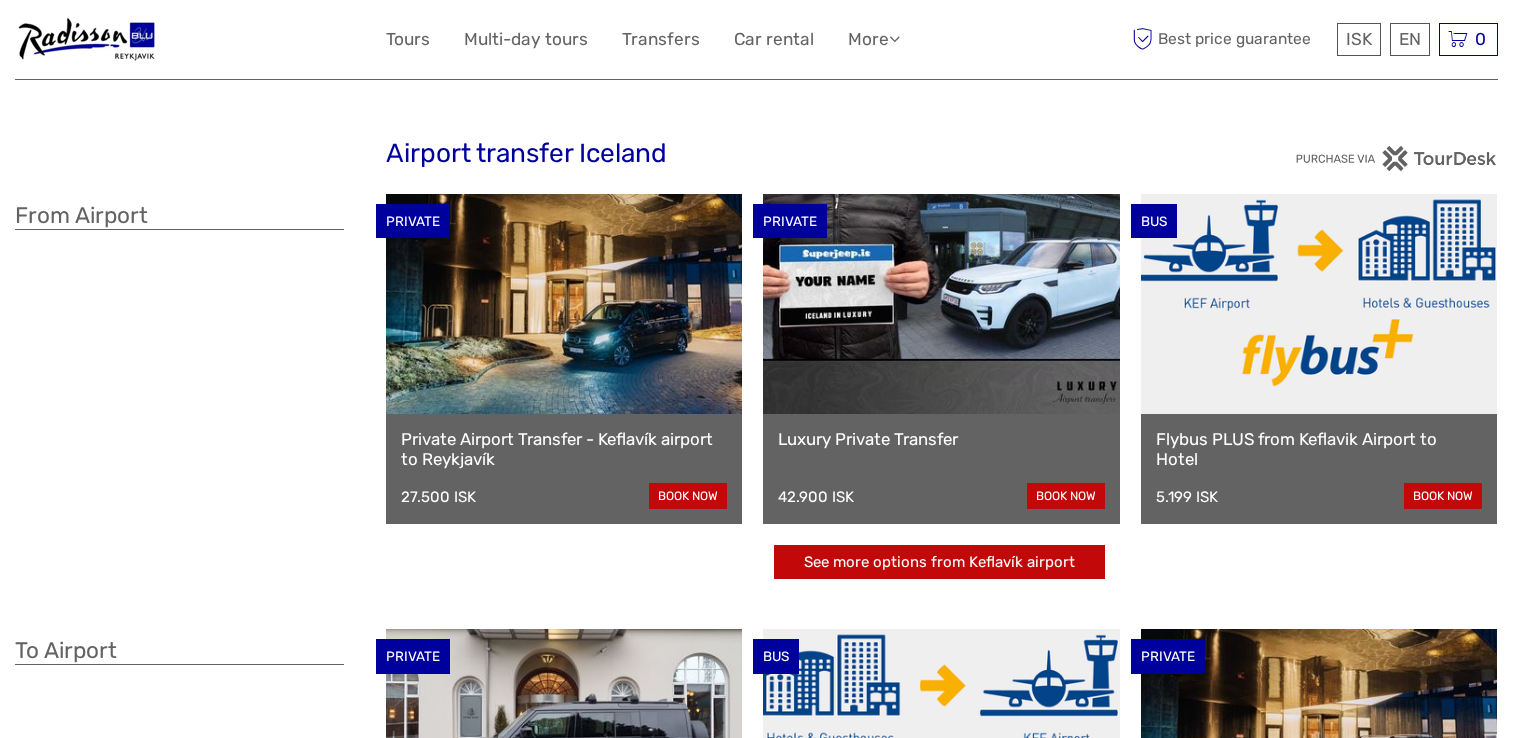 scroll, scrollTop: 0, scrollLeft: 0, axis: both 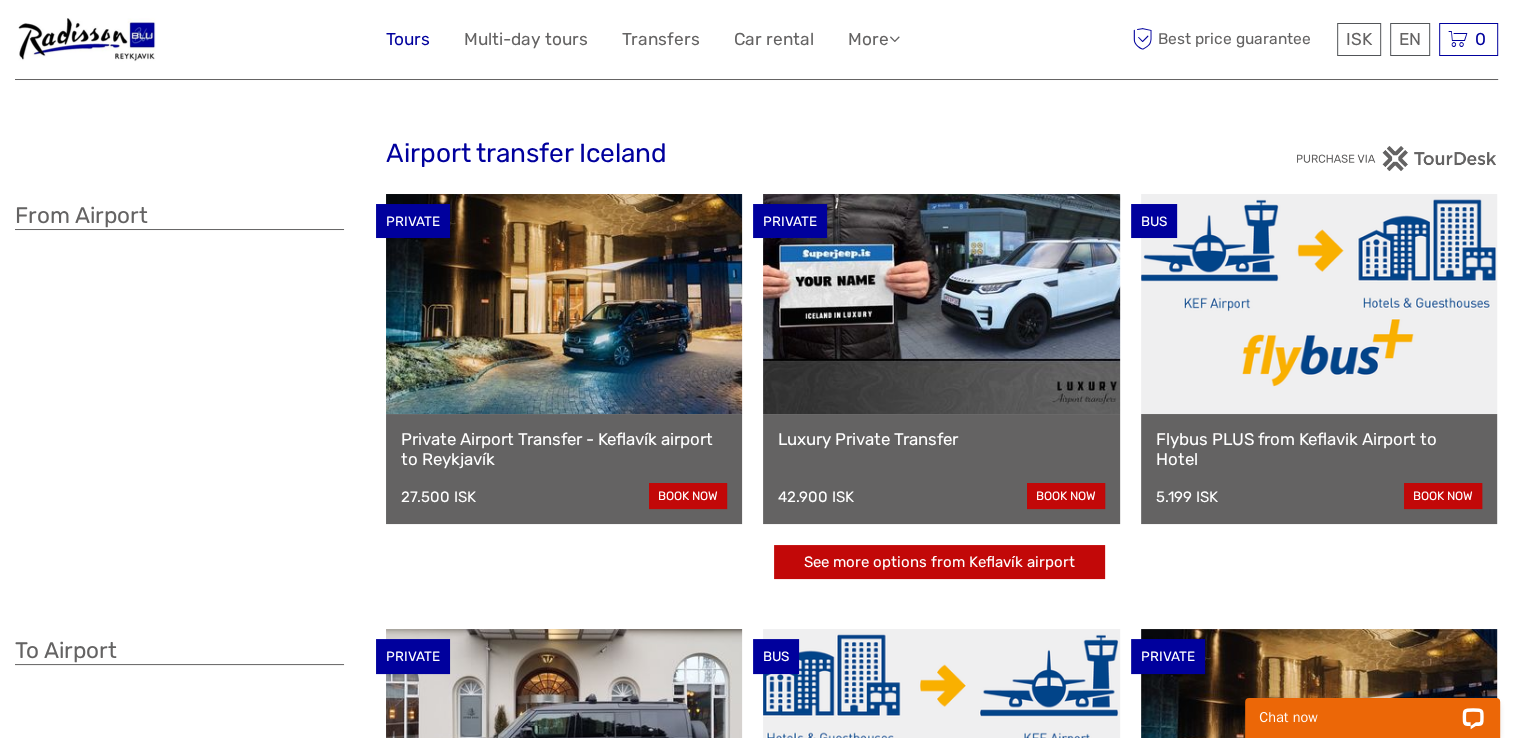 click on "Tours" at bounding box center (408, 39) 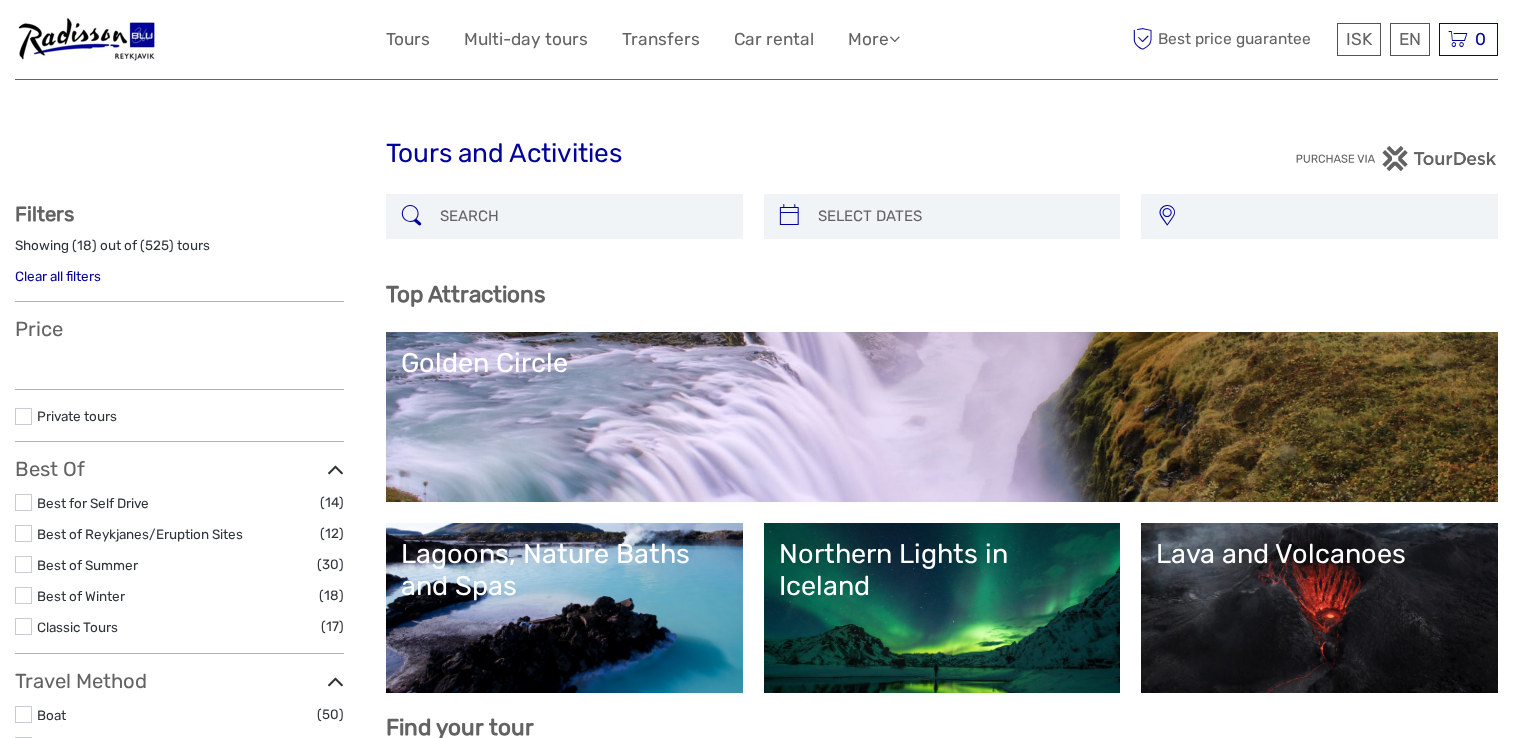 select 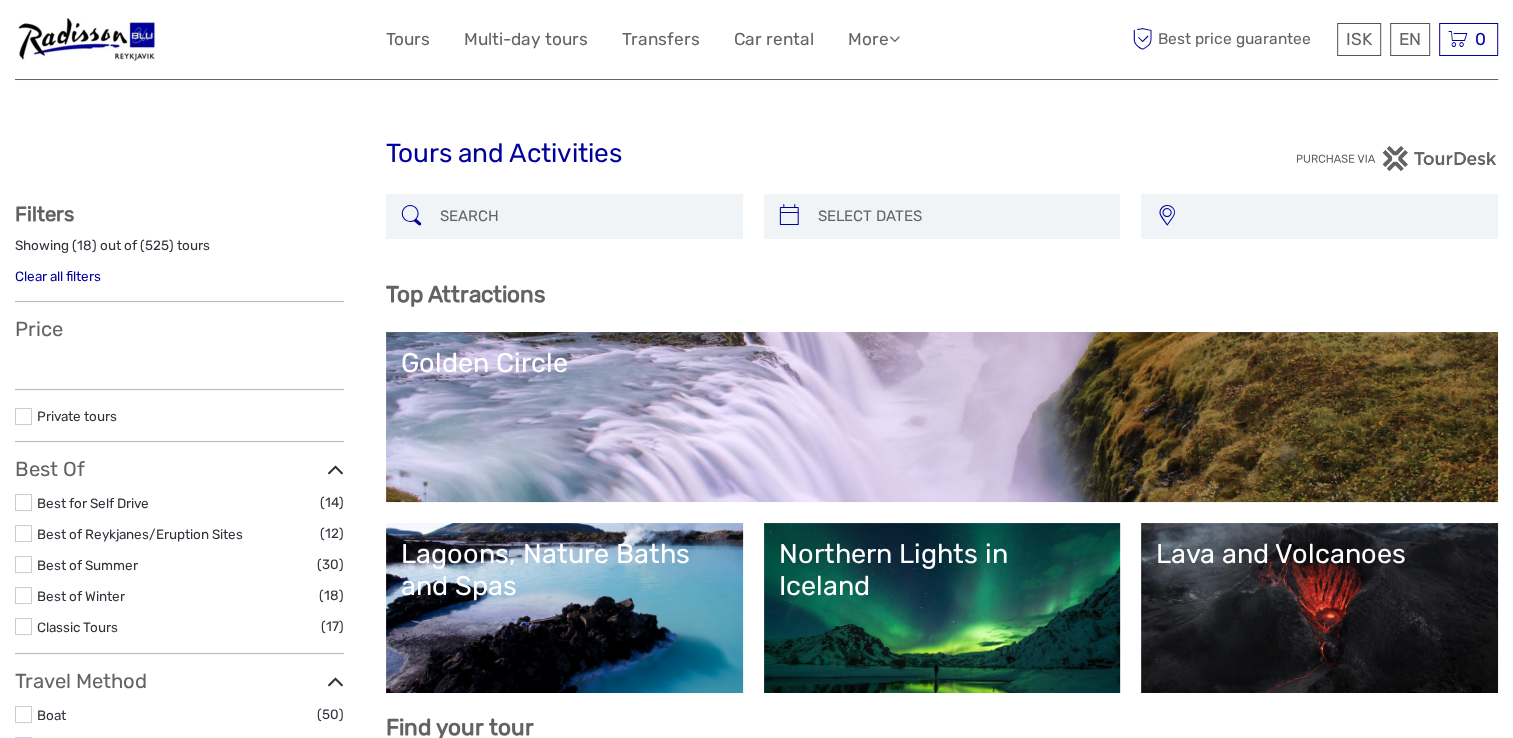 select 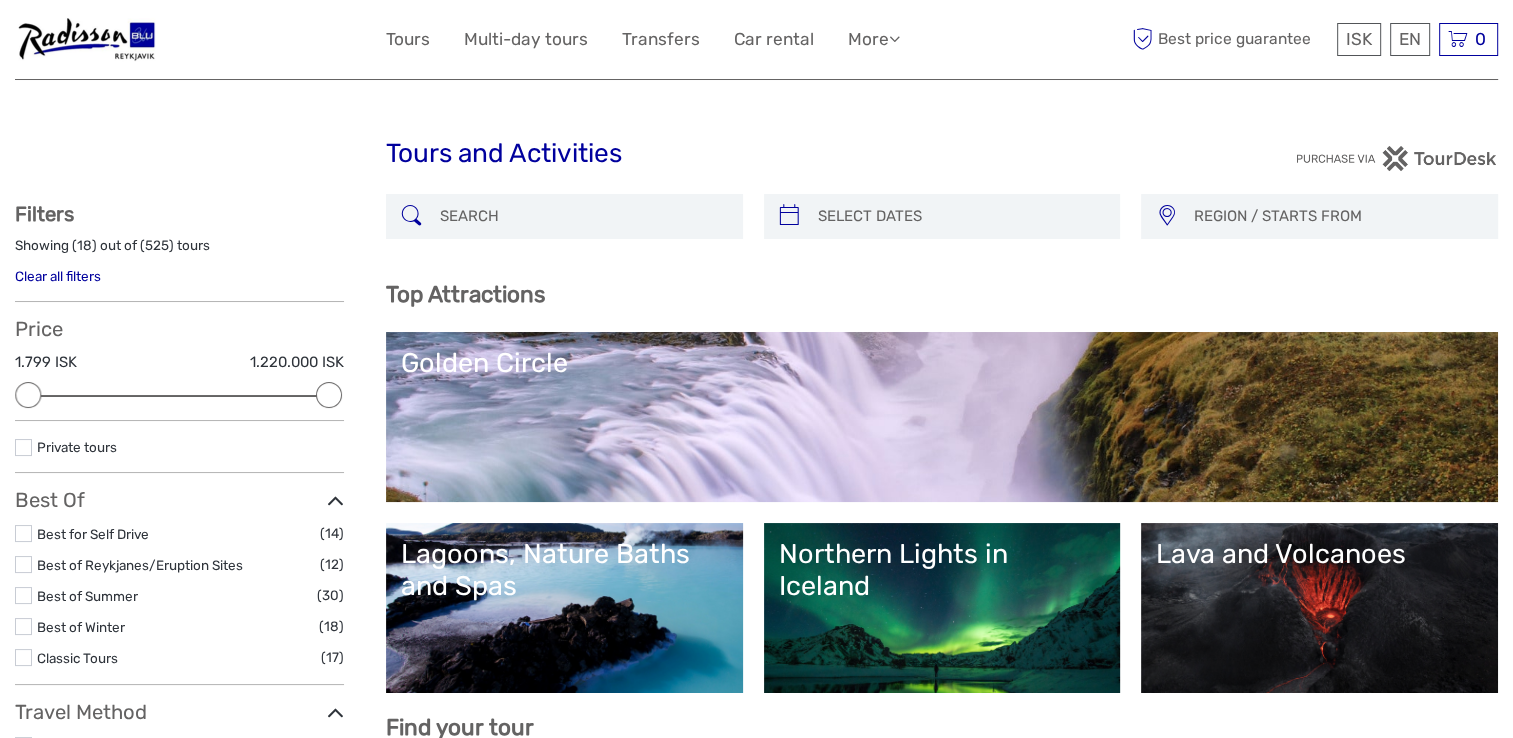 scroll, scrollTop: 0, scrollLeft: 0, axis: both 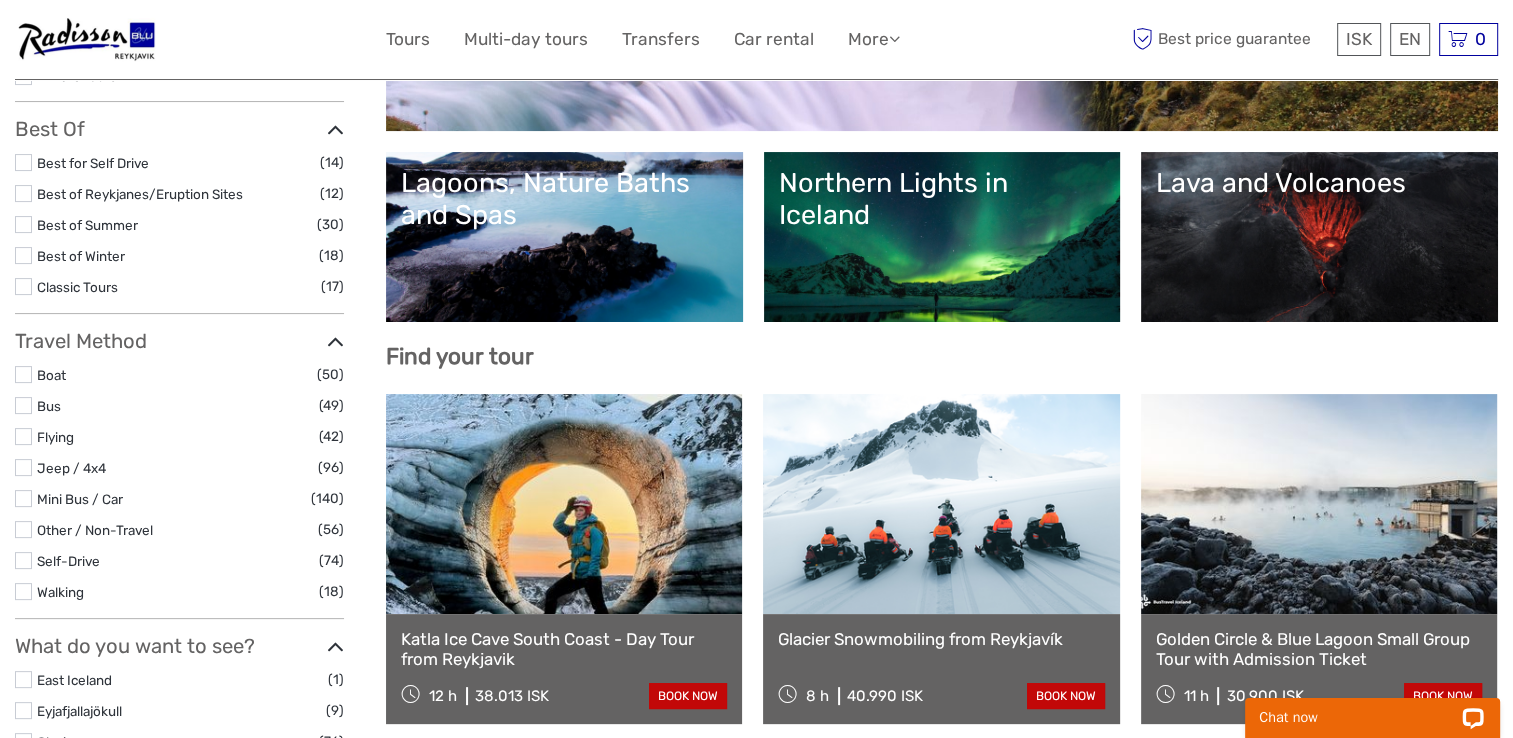 click at bounding box center [23, 224] 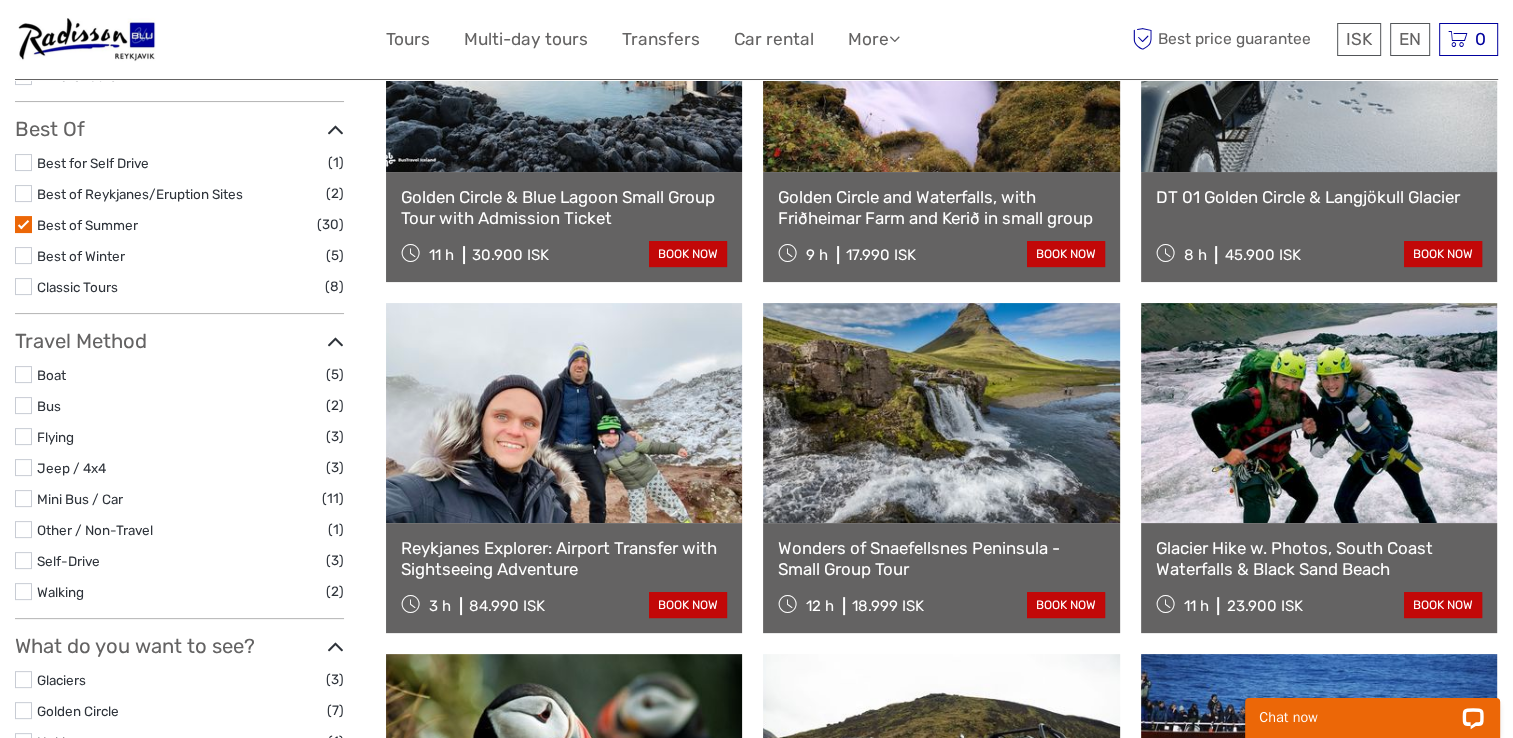 scroll, scrollTop: 113, scrollLeft: 0, axis: vertical 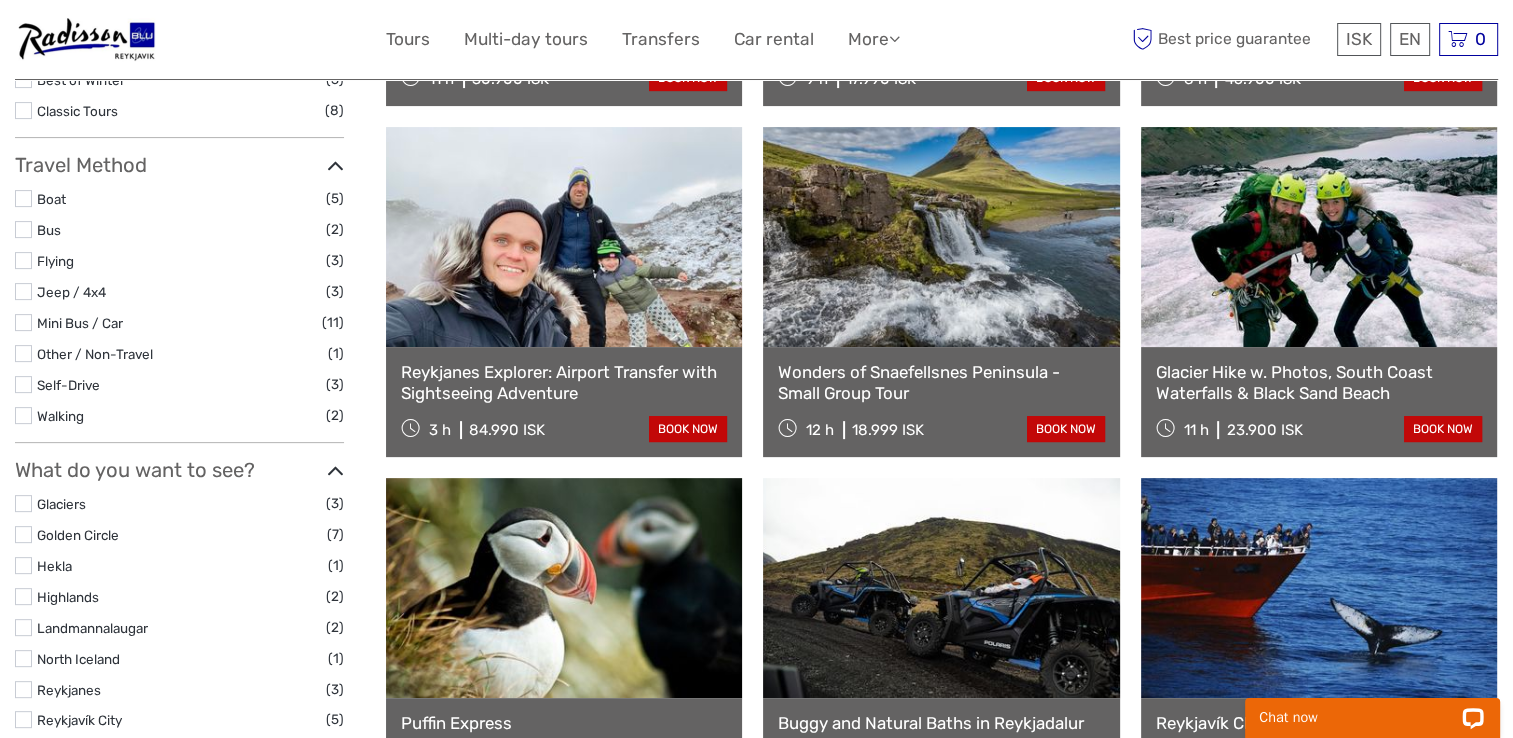 click at bounding box center (23, 229) 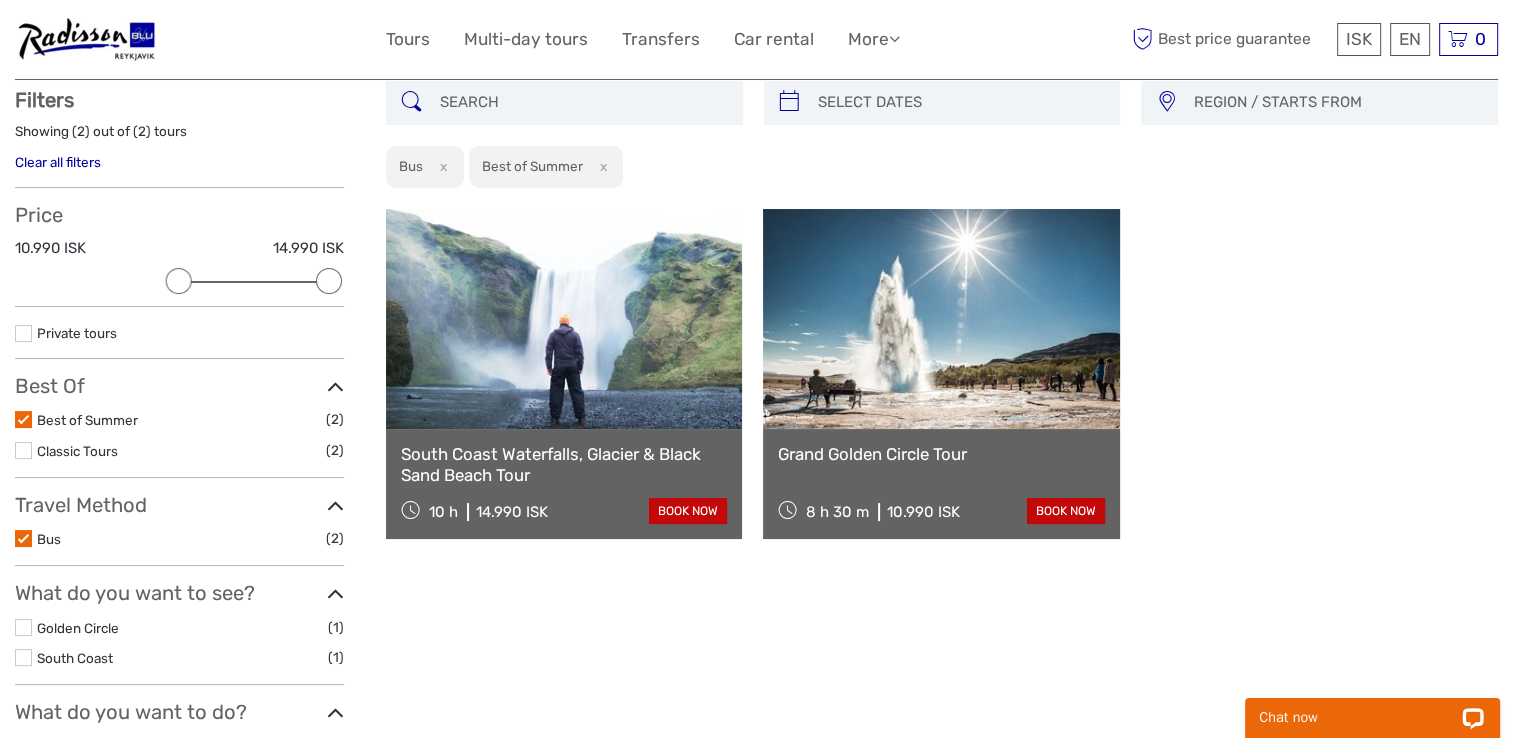 scroll, scrollTop: 113, scrollLeft: 0, axis: vertical 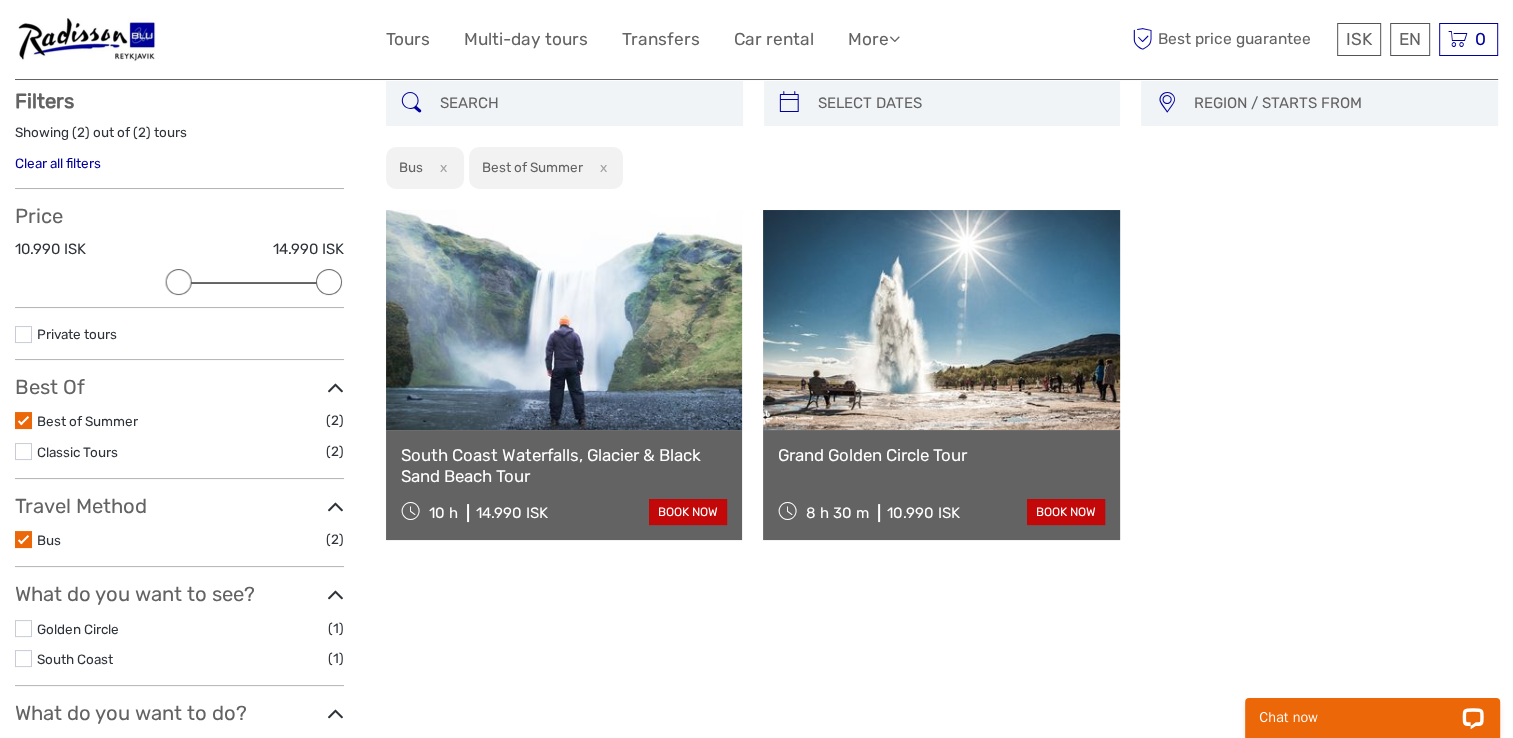 click at bounding box center [335, 507] 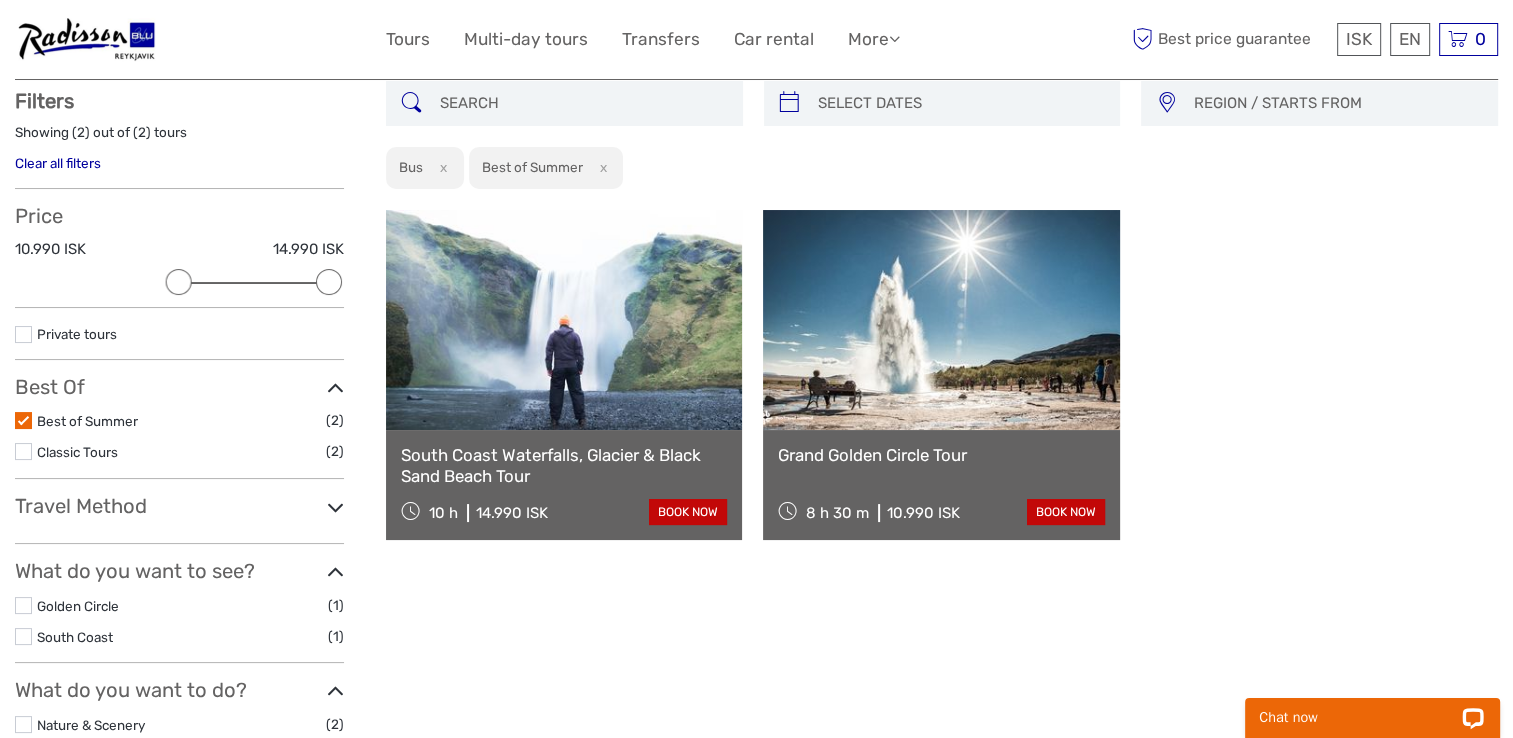 click on "Travel Method" at bounding box center (179, 506) 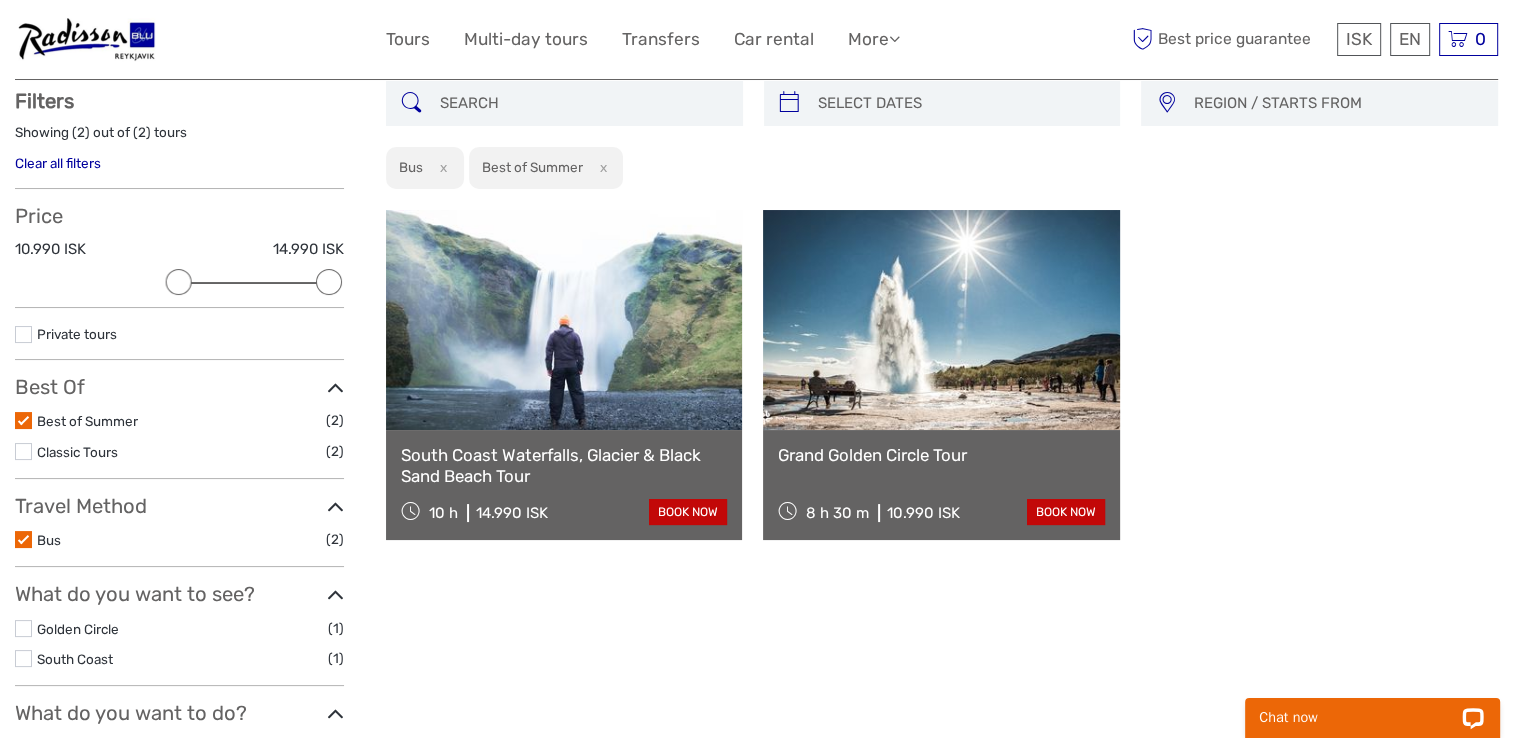 click at bounding box center [335, 507] 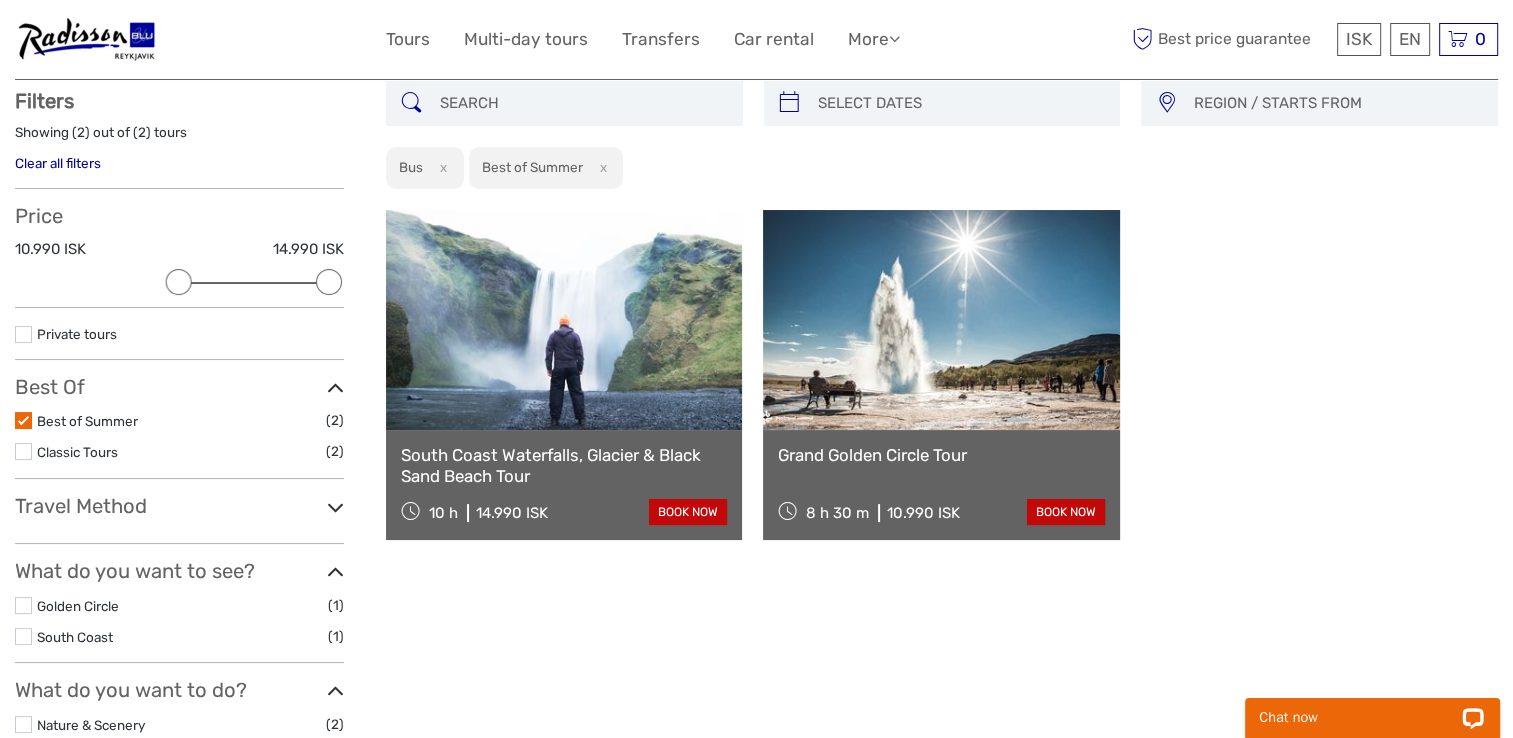 click at bounding box center [335, 507] 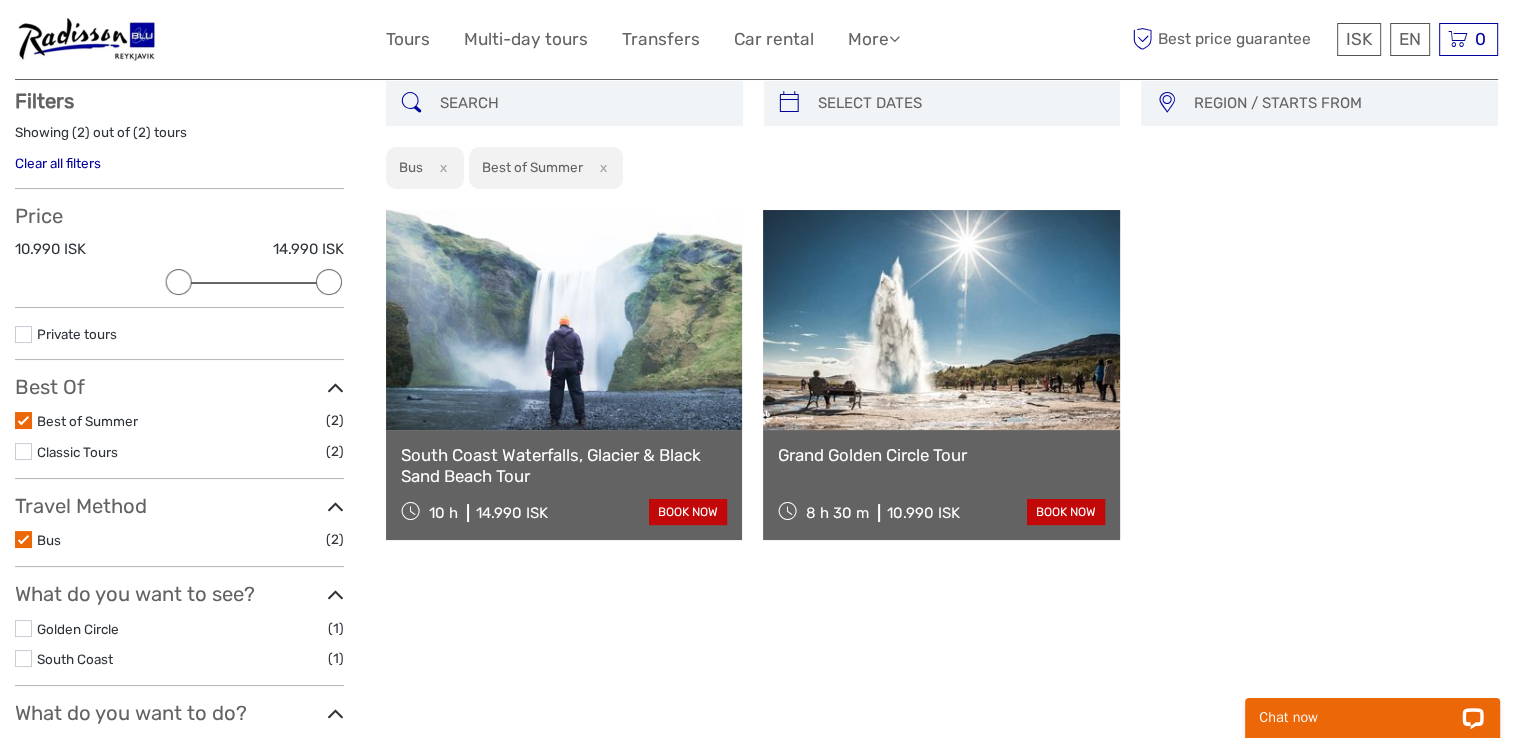 click at bounding box center [23, 539] 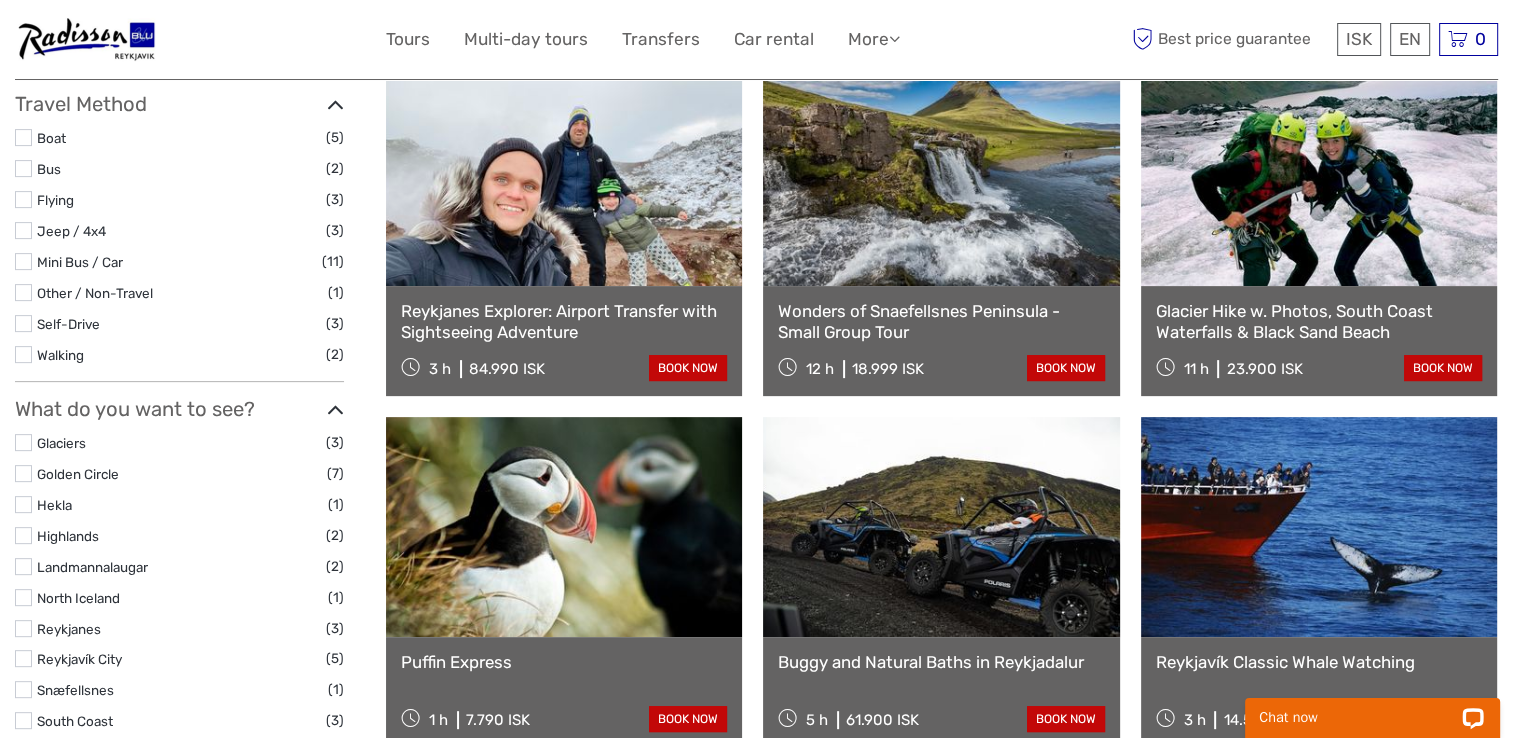 scroll, scrollTop: 612, scrollLeft: 0, axis: vertical 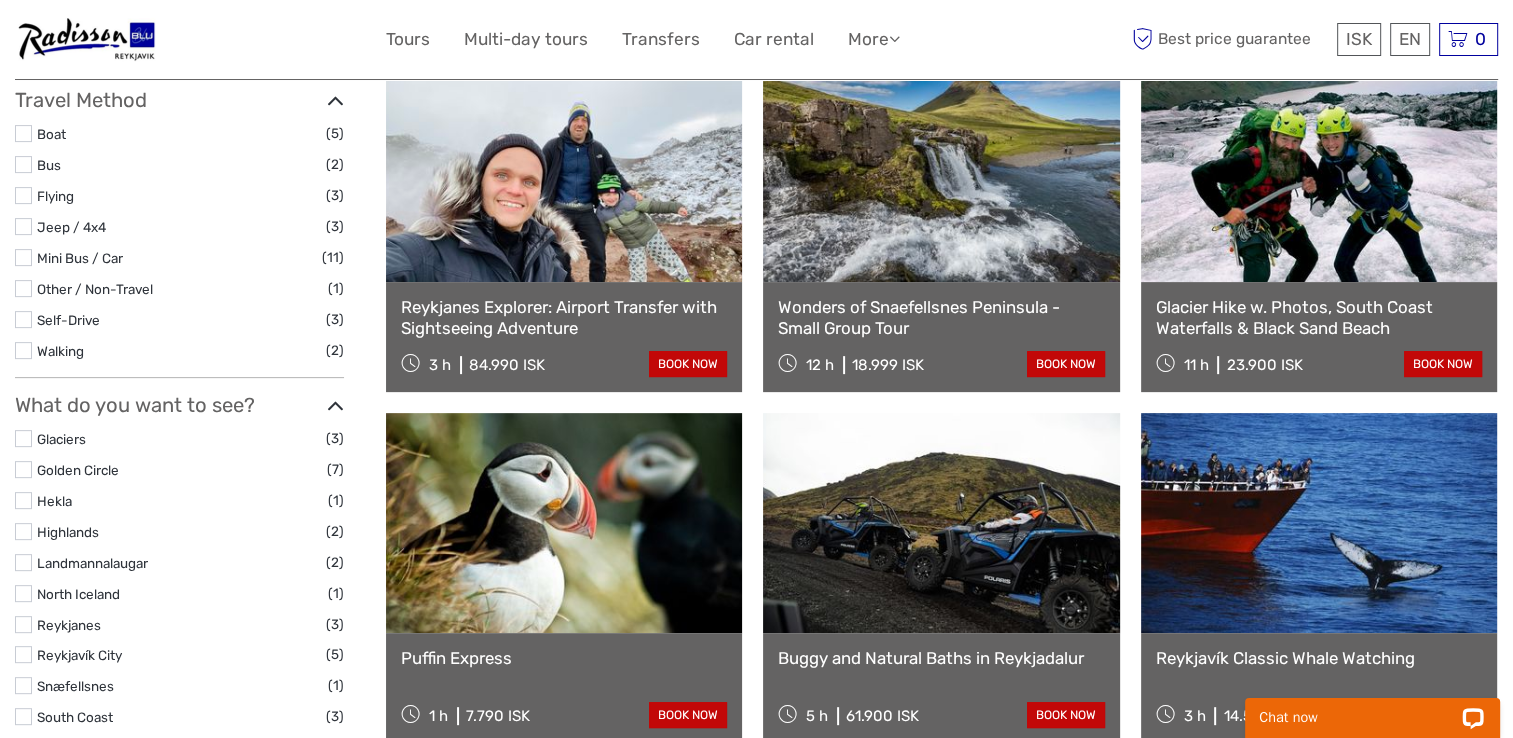 click at bounding box center [23, 226] 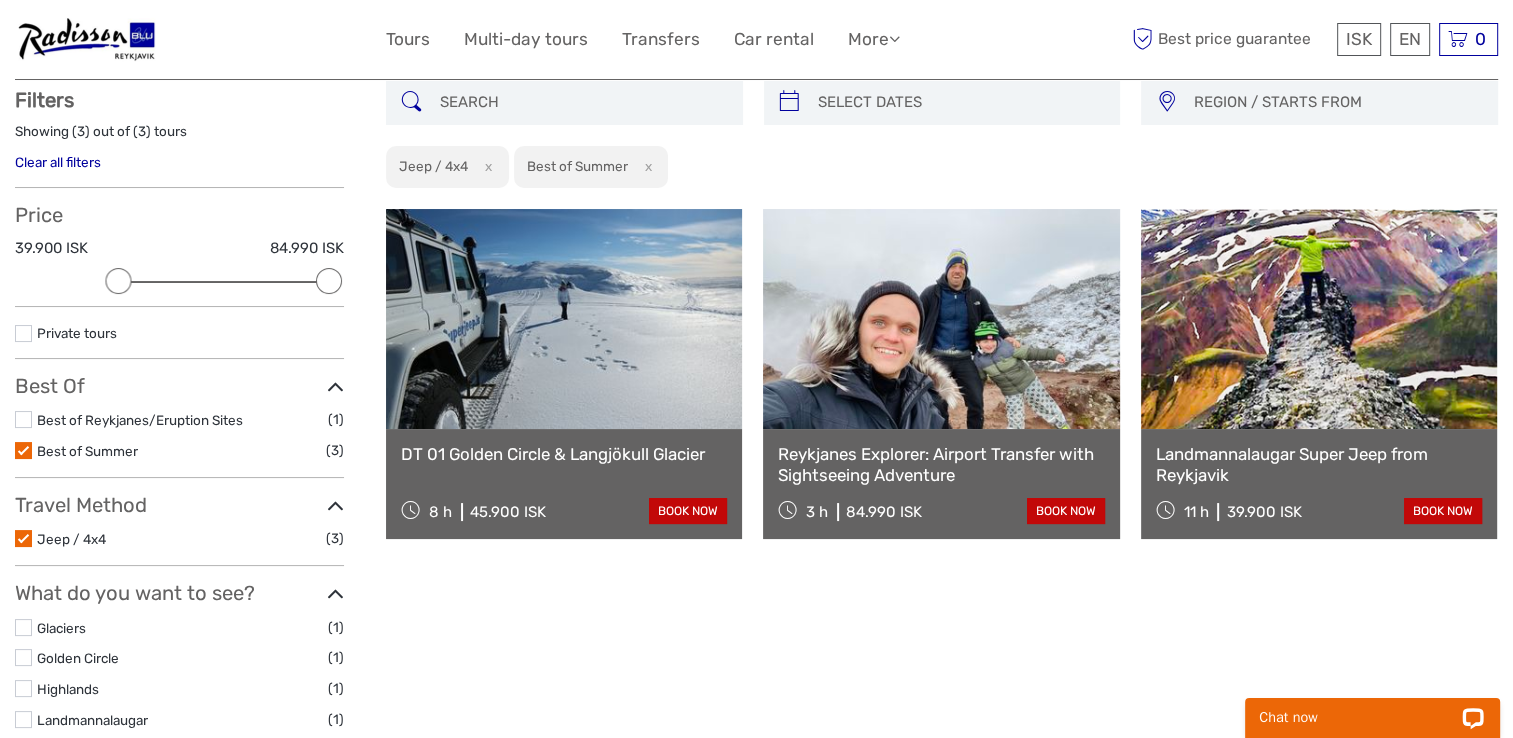 scroll, scrollTop: 113, scrollLeft: 0, axis: vertical 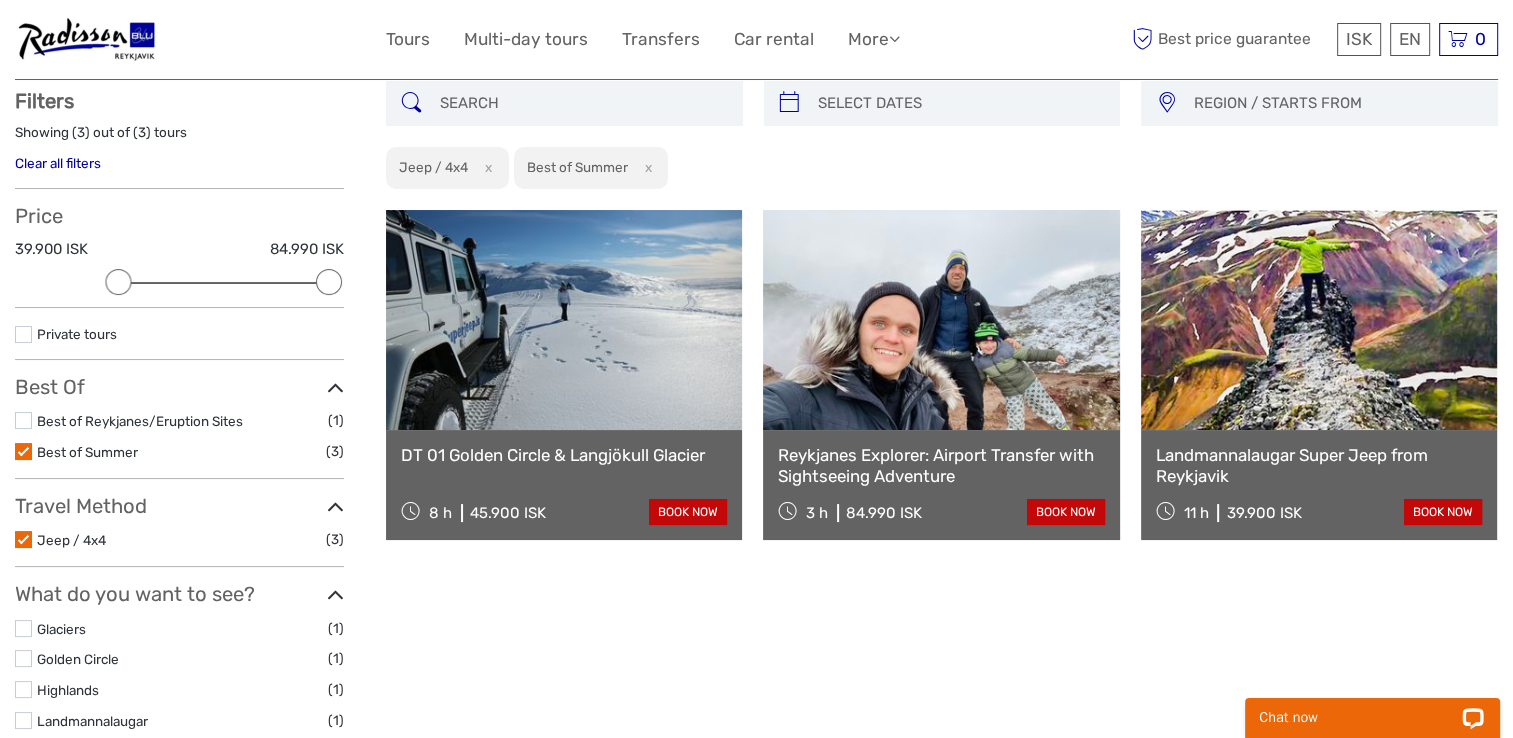 click on "DT 01 Golden Circle & Langjökull Glacier" at bounding box center [564, 455] 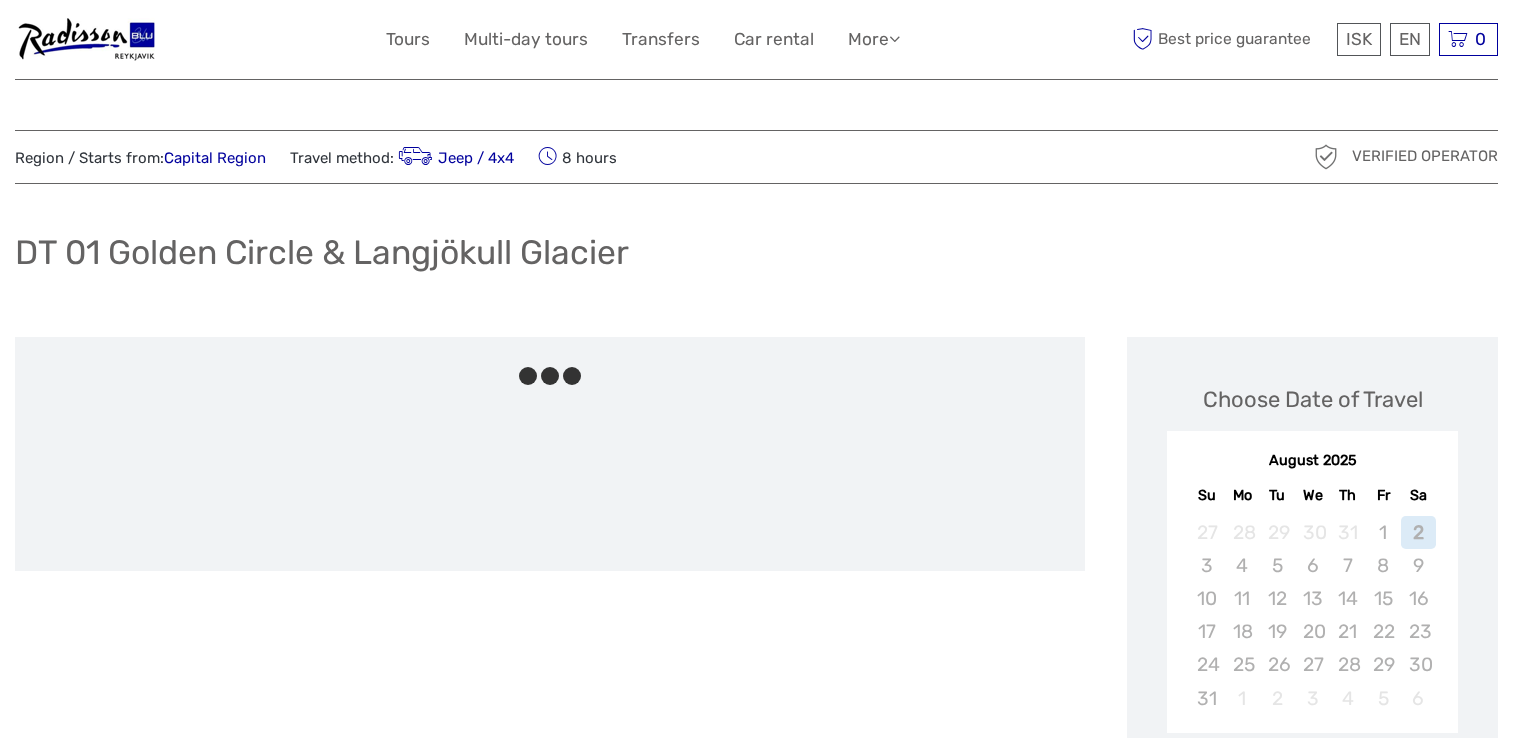 scroll, scrollTop: 0, scrollLeft: 0, axis: both 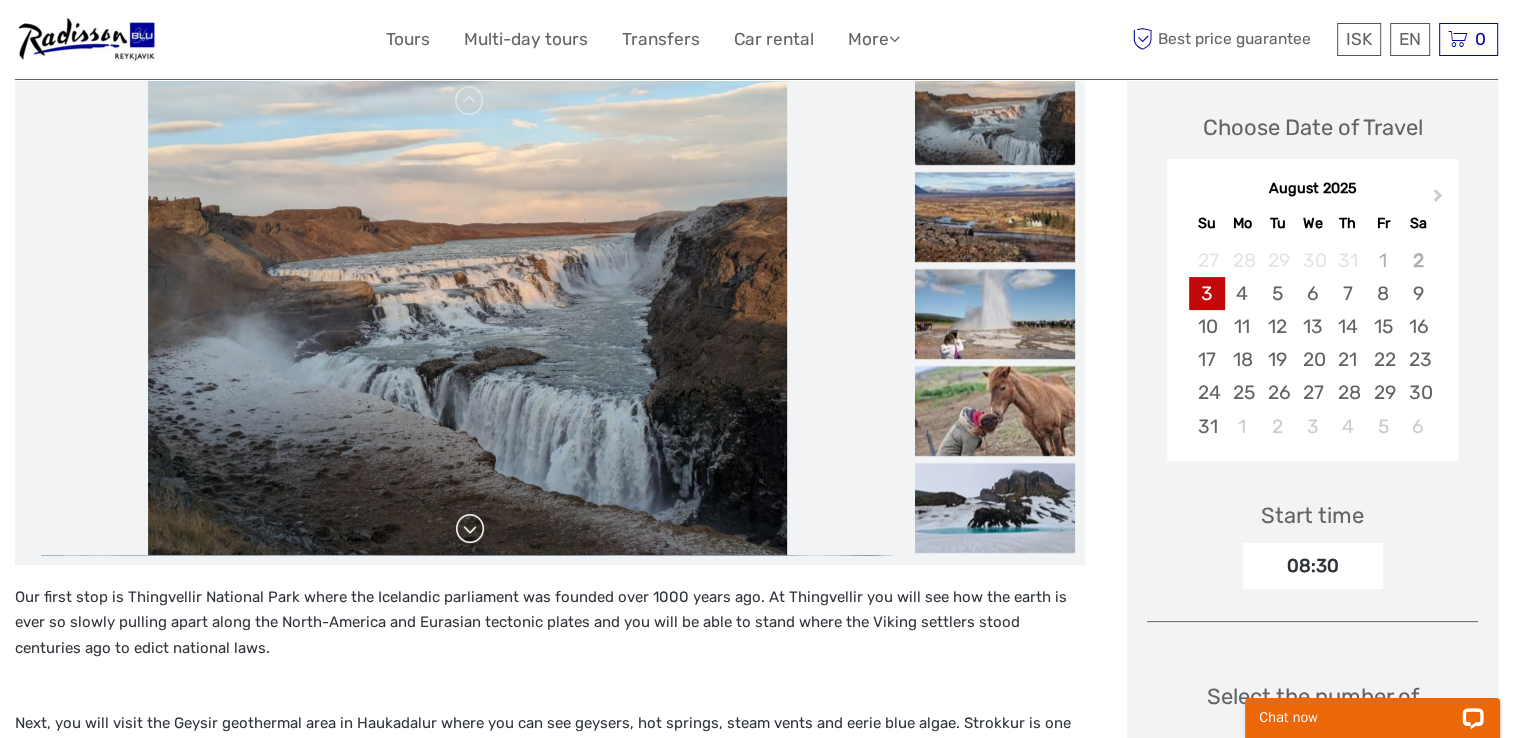 click at bounding box center (470, 529) 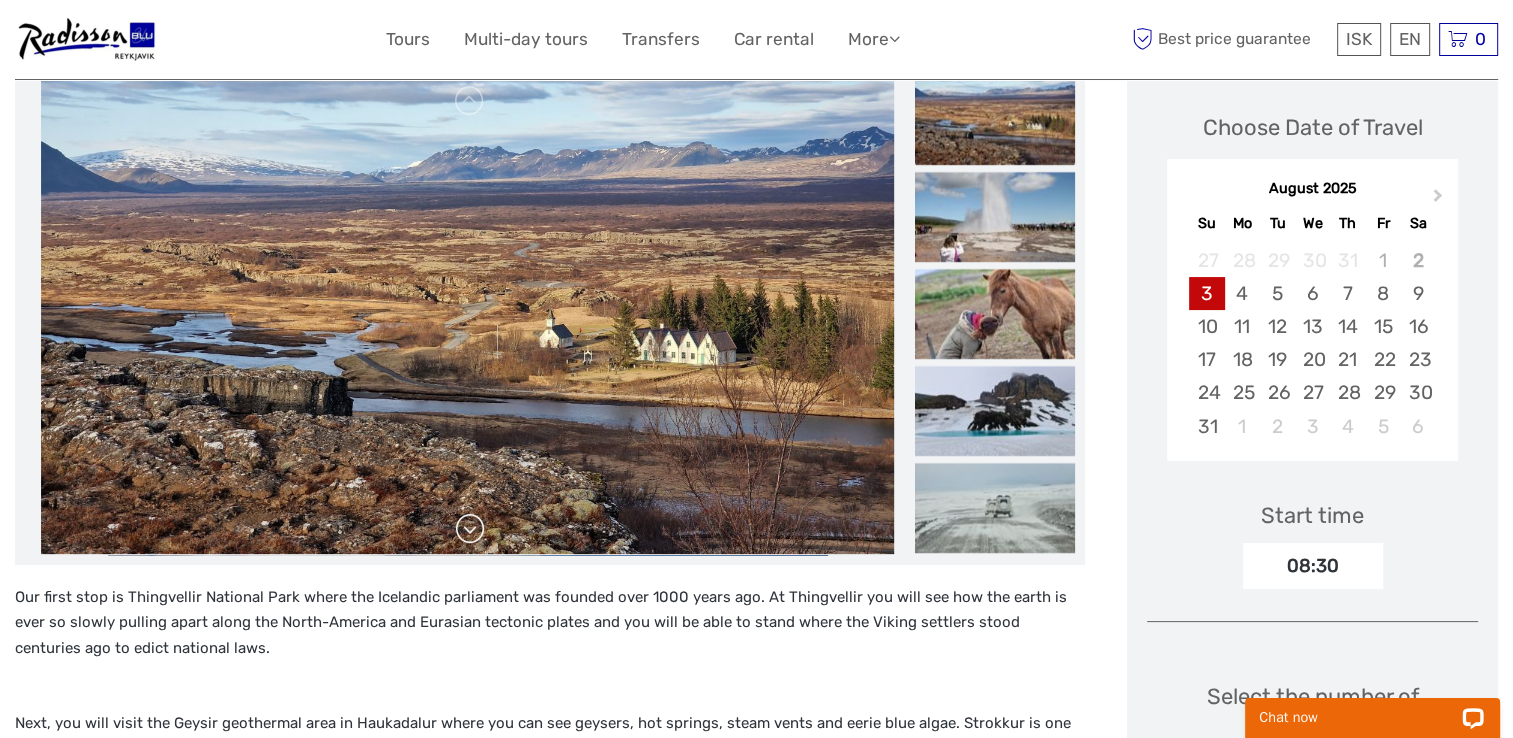 click at bounding box center [470, 529] 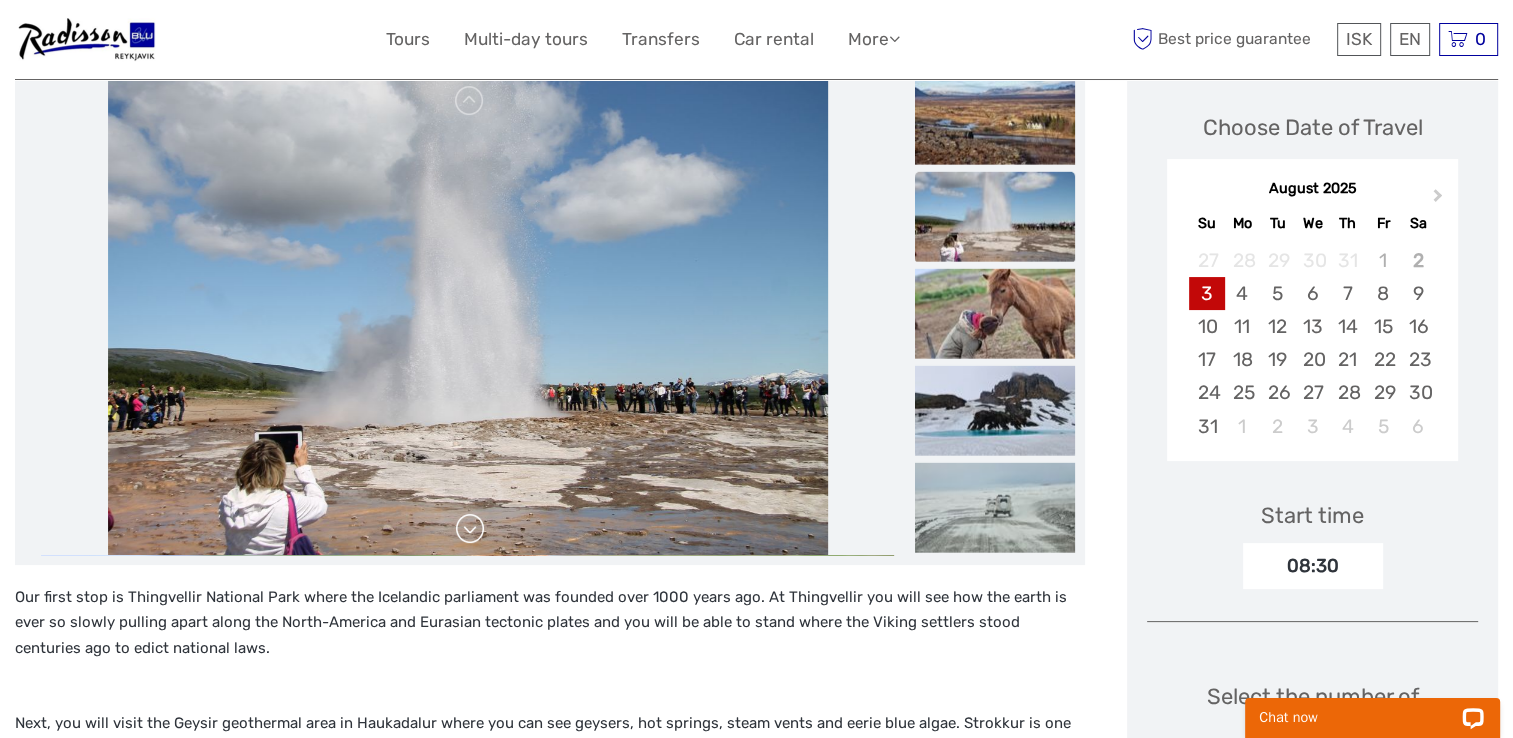 click at bounding box center [470, 529] 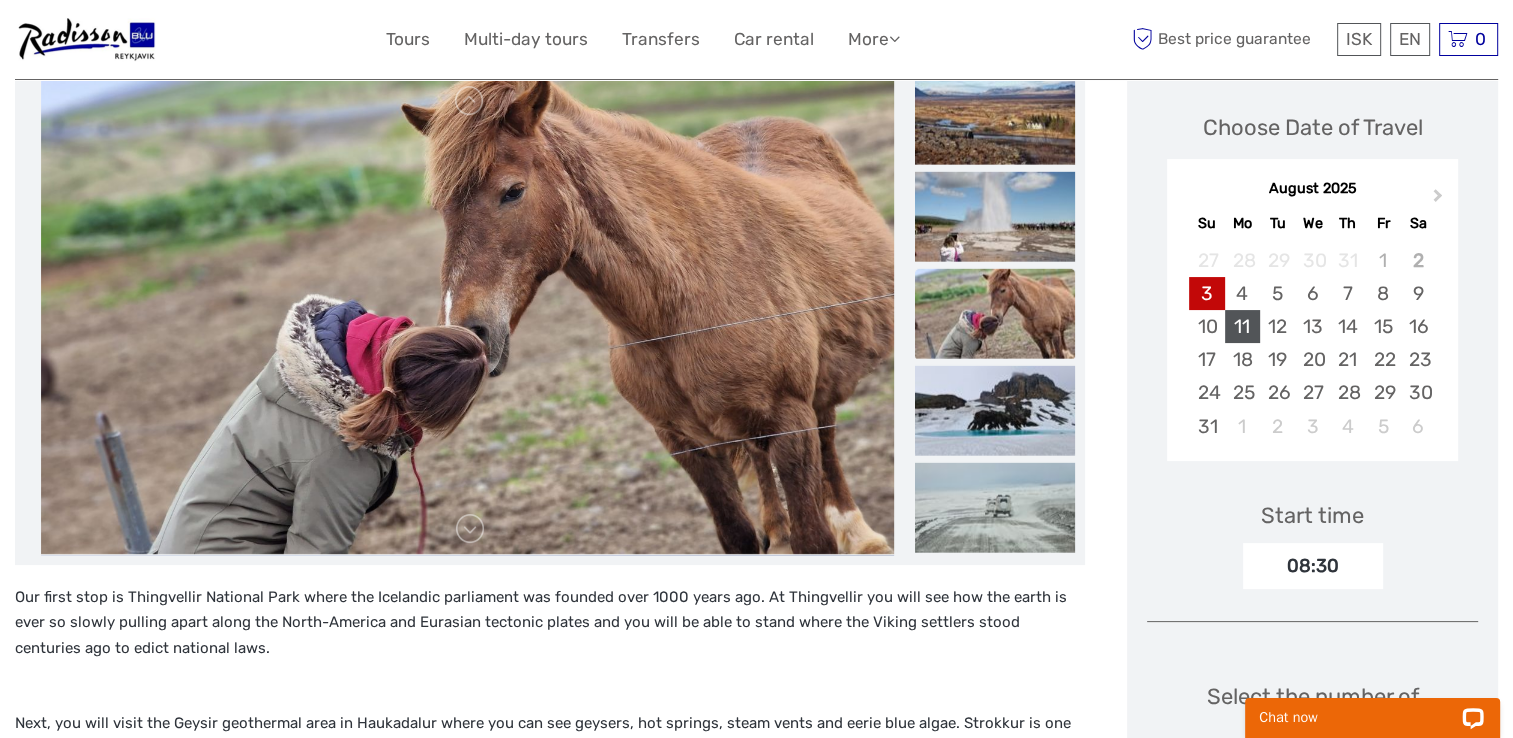 click on "11" at bounding box center [1242, 326] 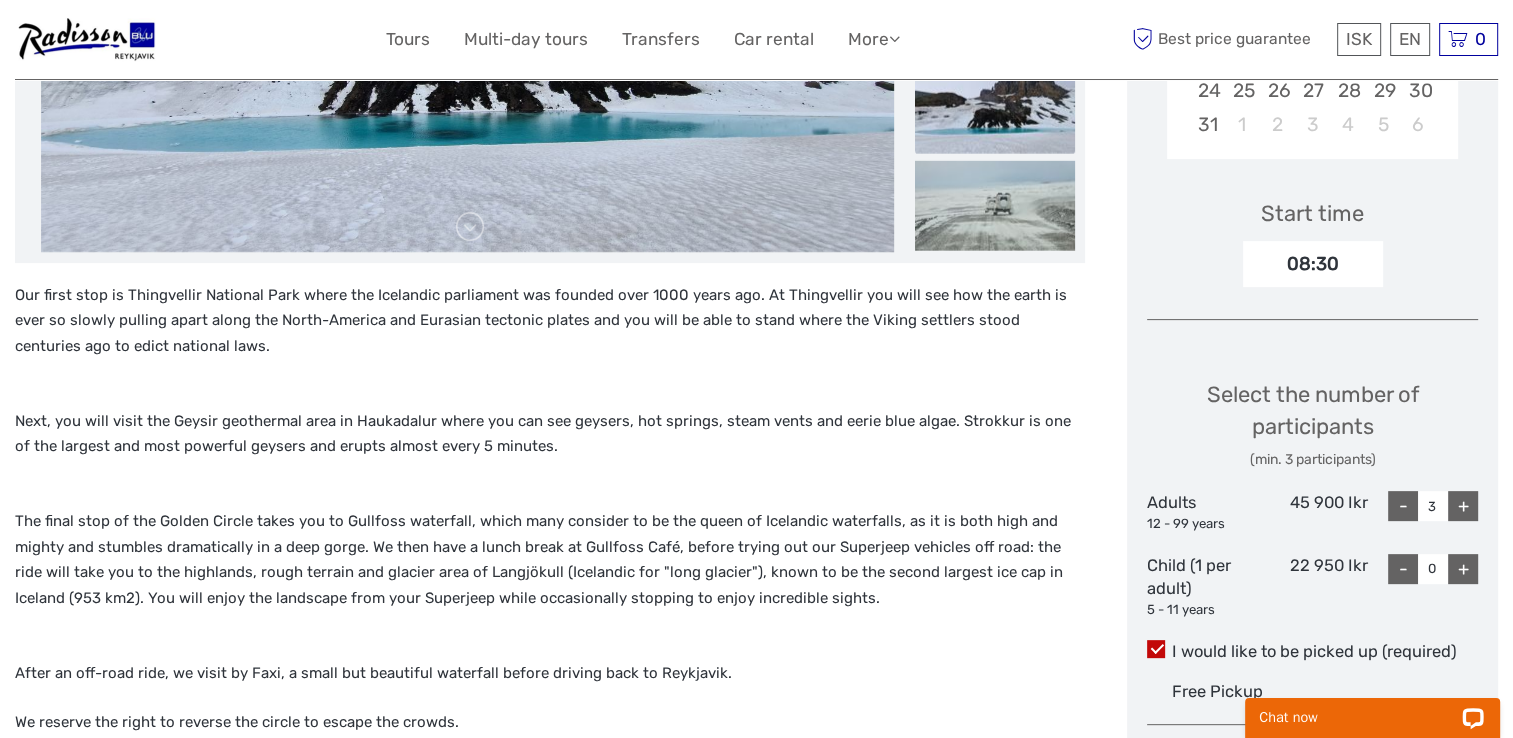 scroll, scrollTop: 579, scrollLeft: 0, axis: vertical 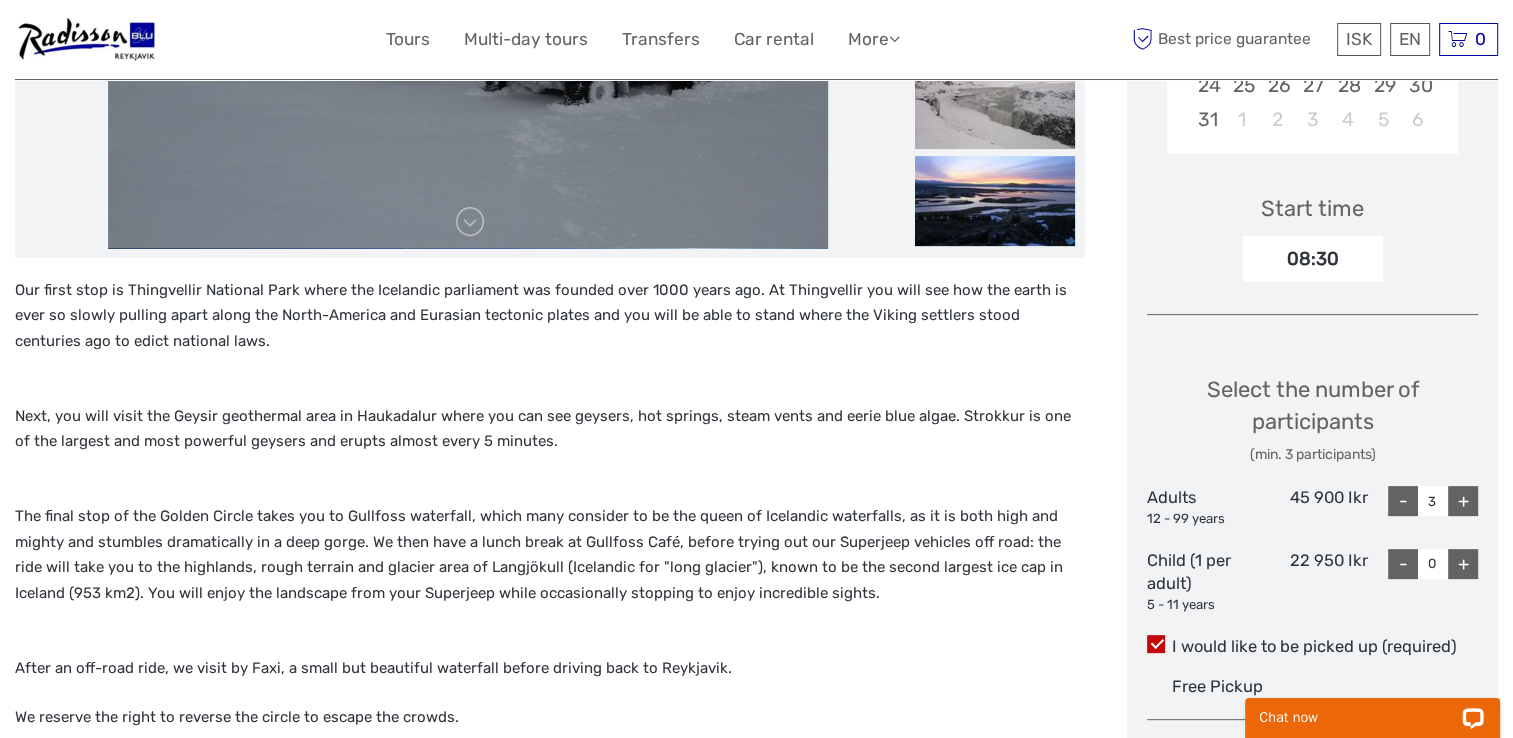 click on "-" at bounding box center [1403, 501] 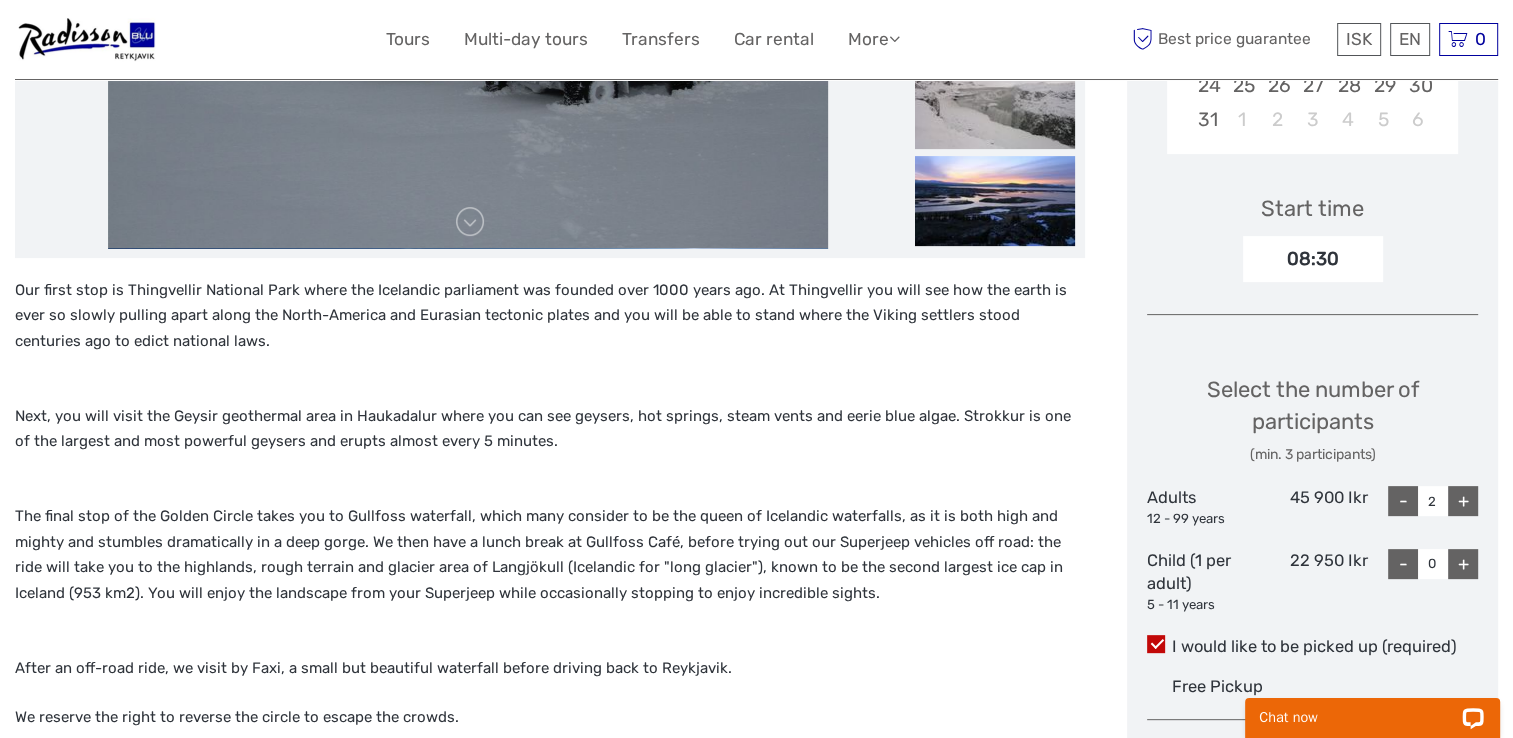 click on "+" at bounding box center [1463, 564] 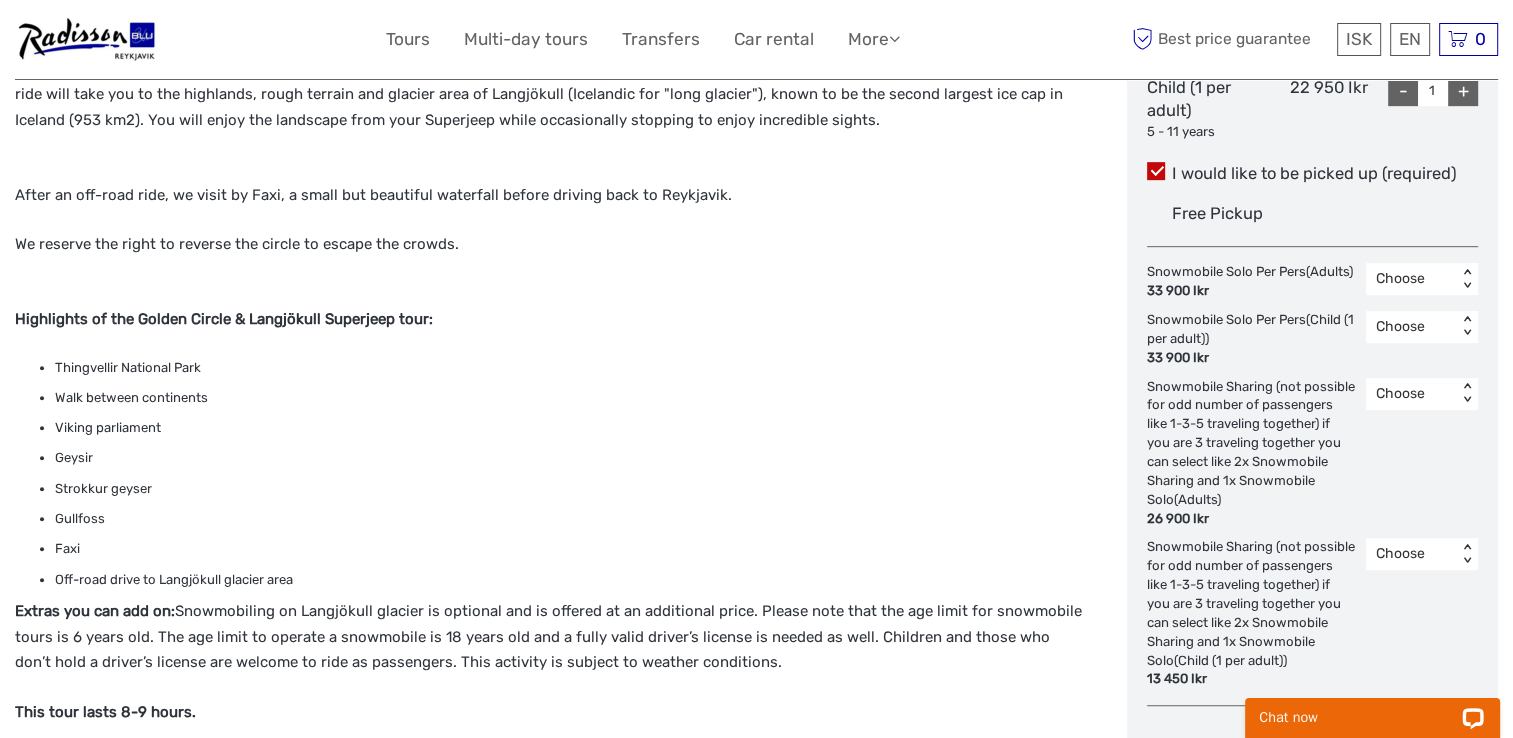 scroll, scrollTop: 1068, scrollLeft: 0, axis: vertical 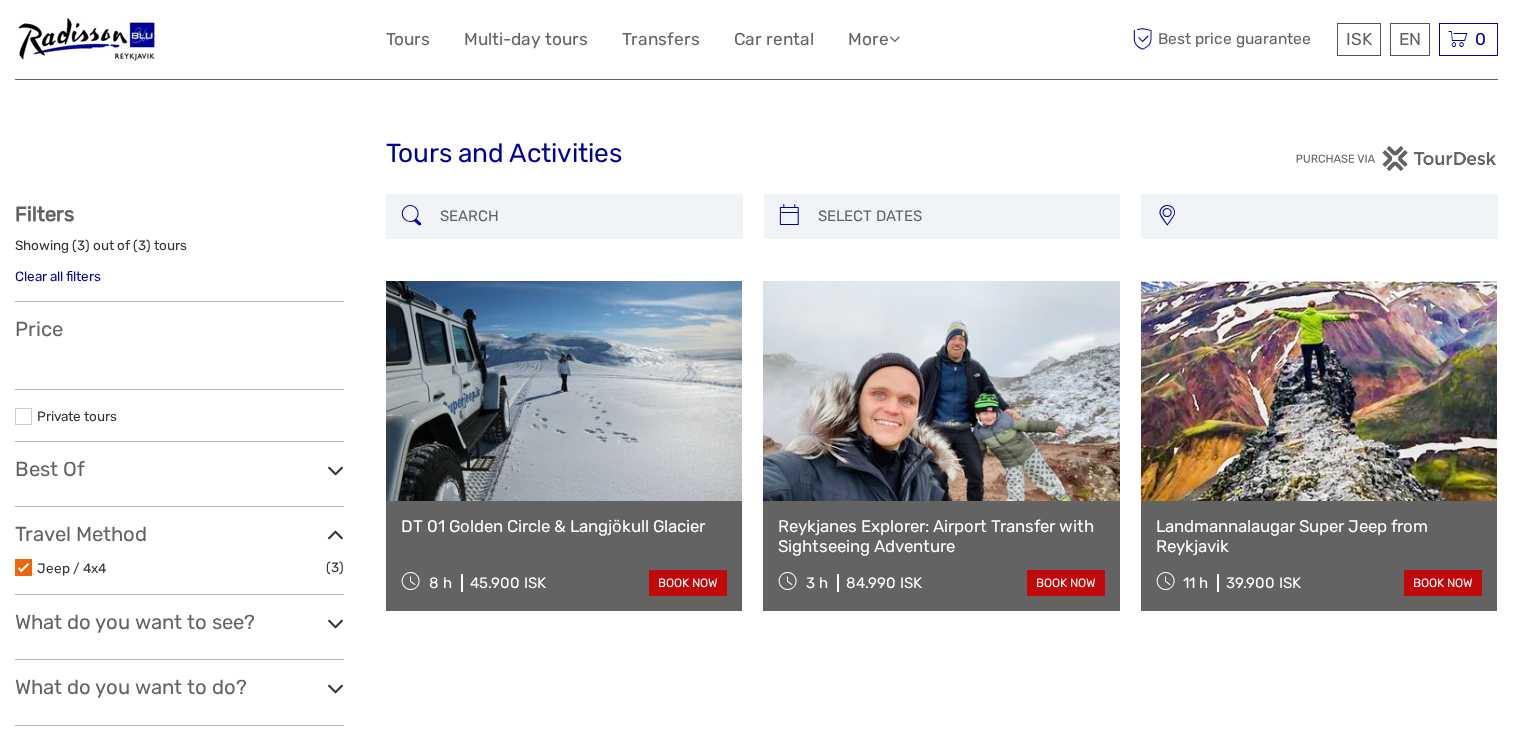 select 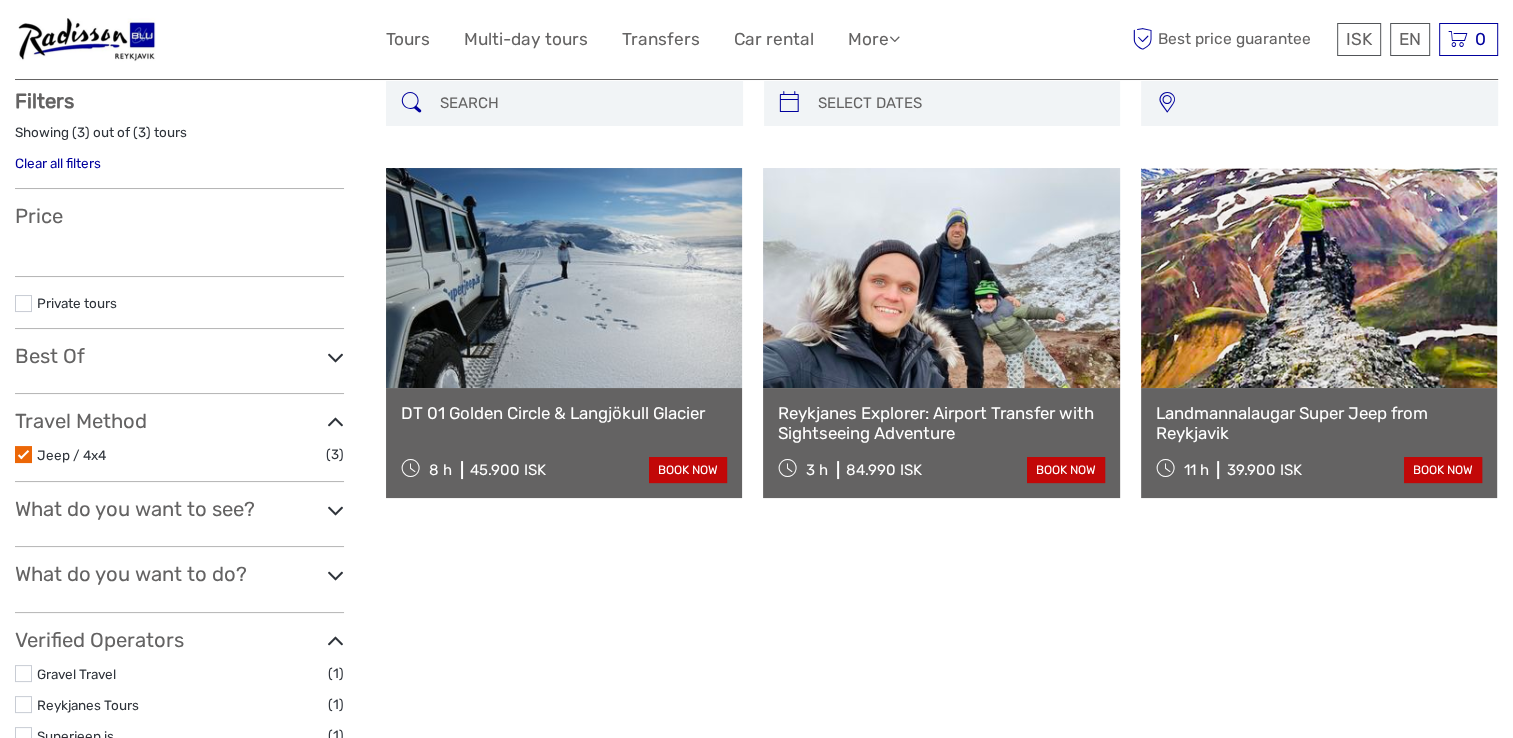 select 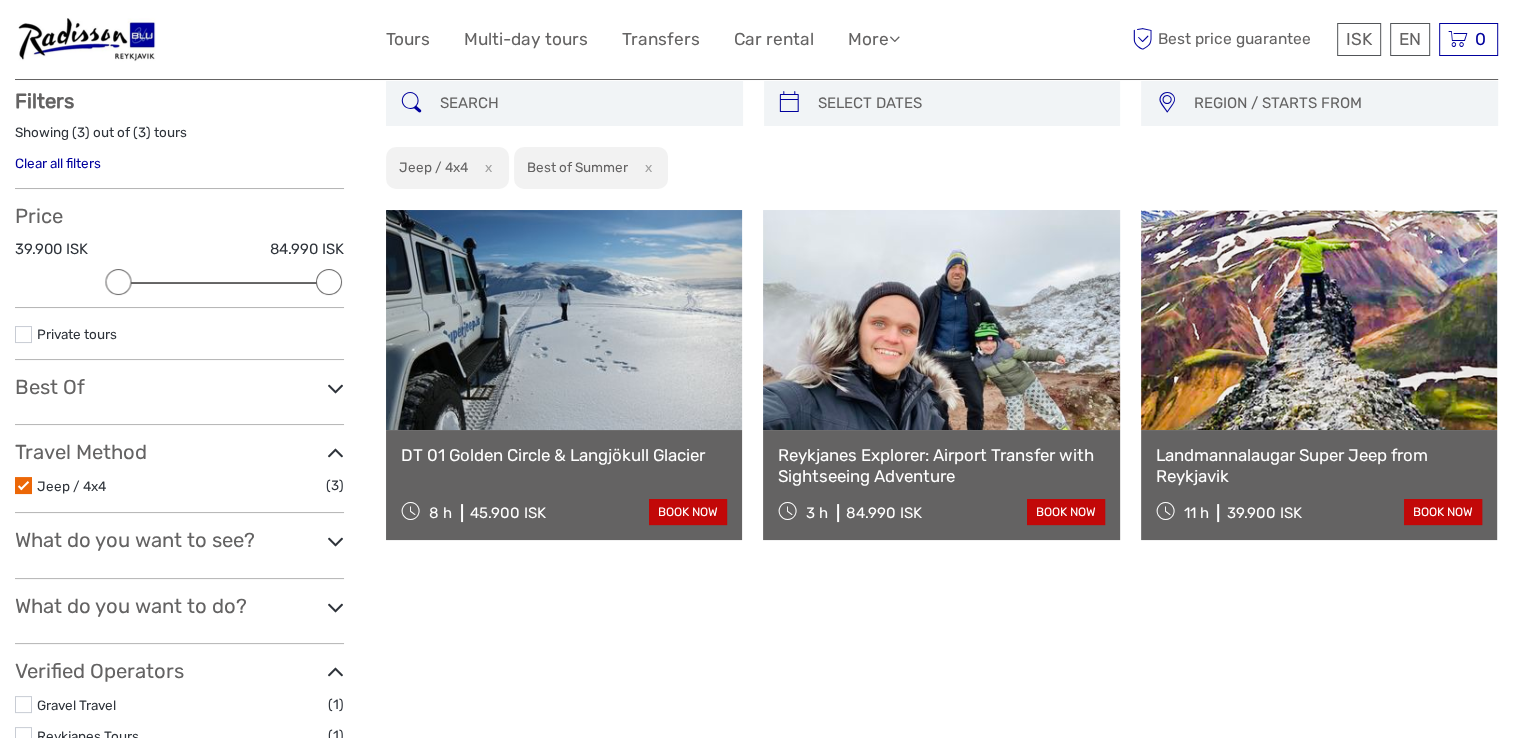 scroll, scrollTop: 0, scrollLeft: 0, axis: both 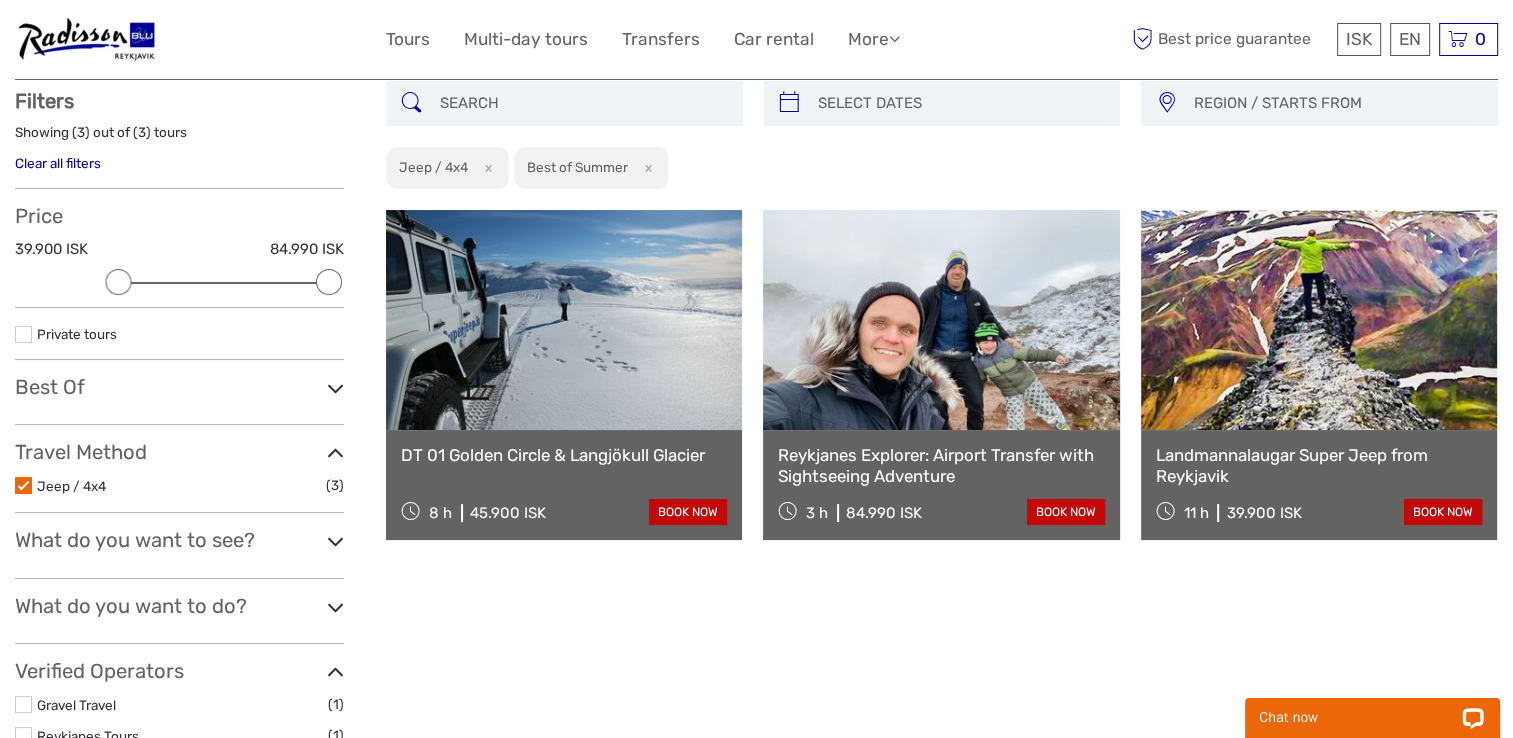 click at bounding box center (23, 485) 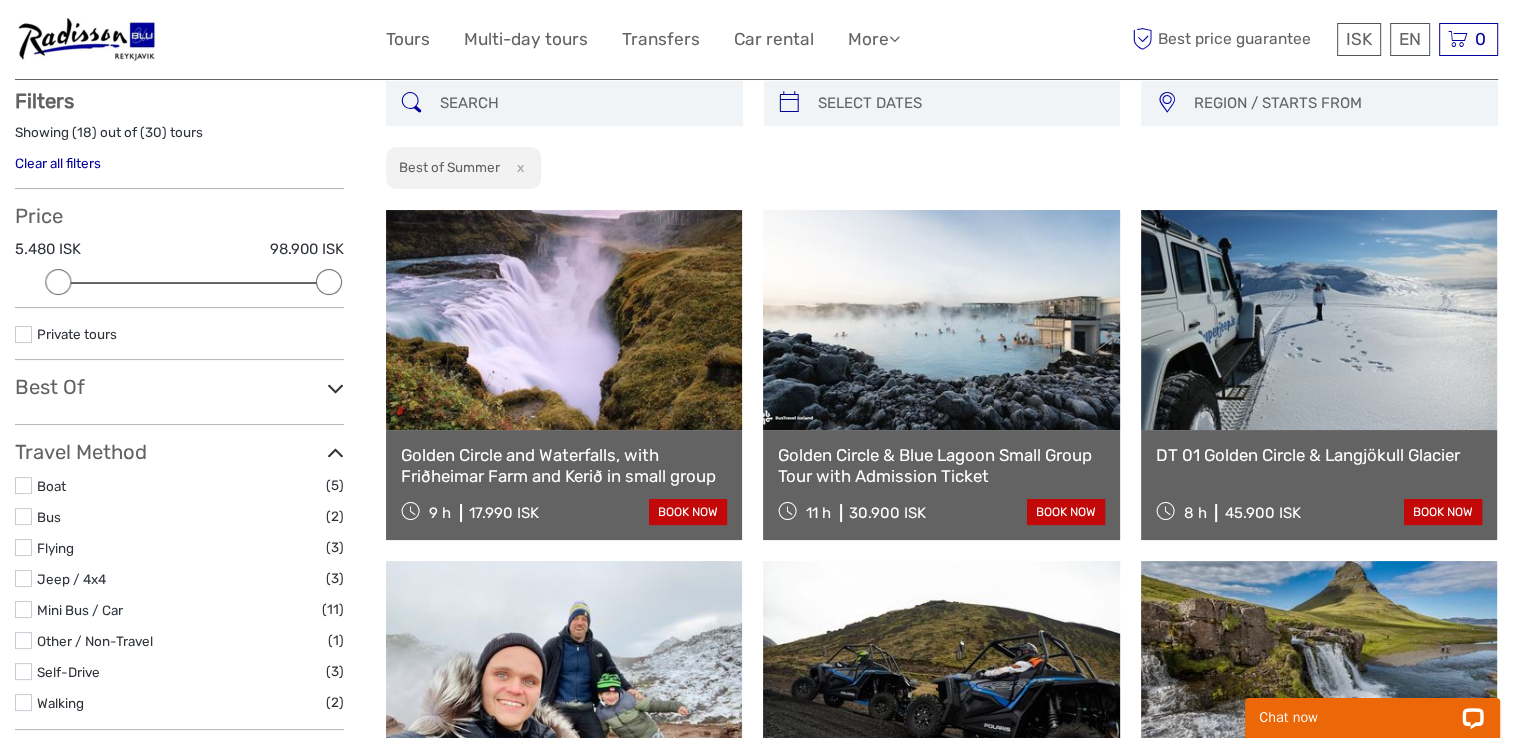 click at bounding box center (23, 609) 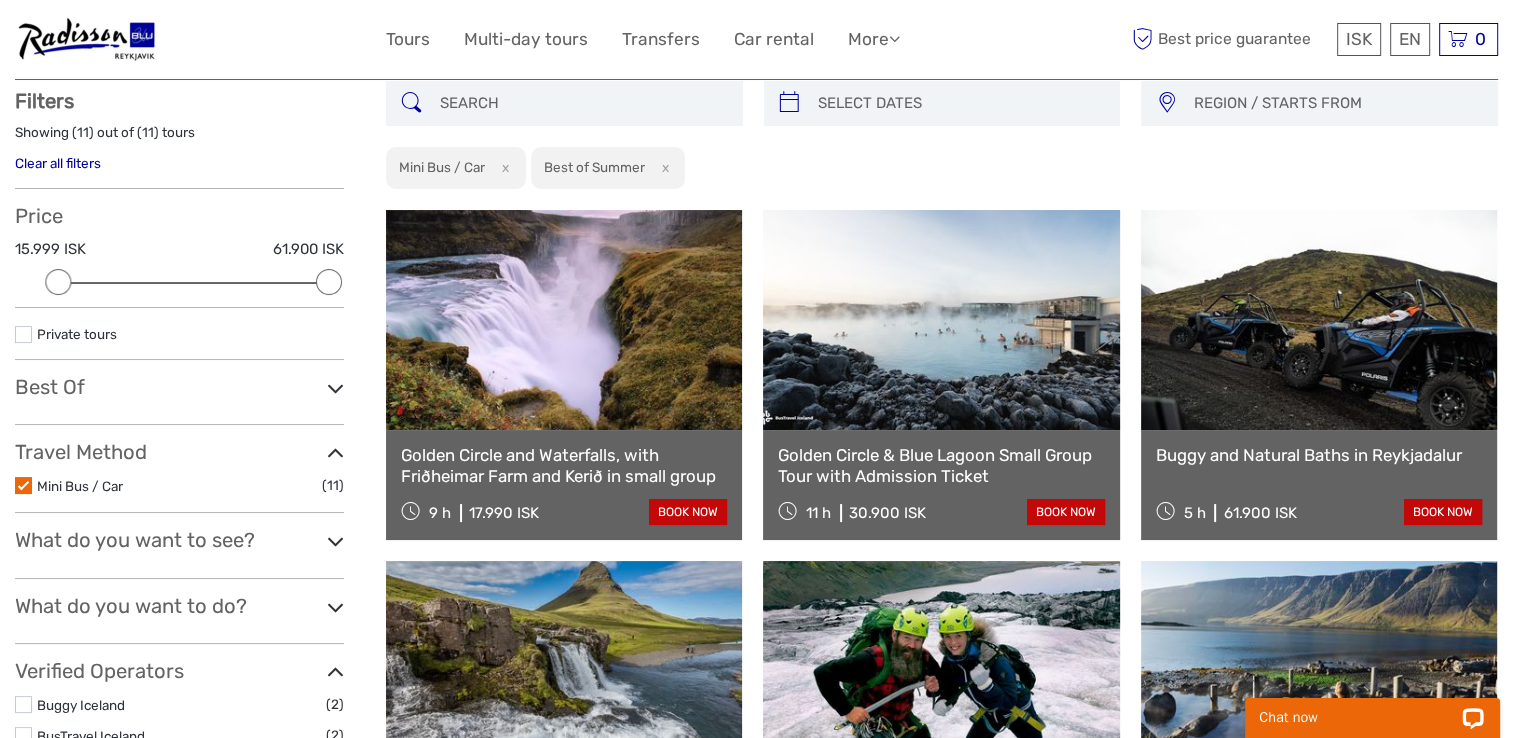 click at bounding box center [335, 541] 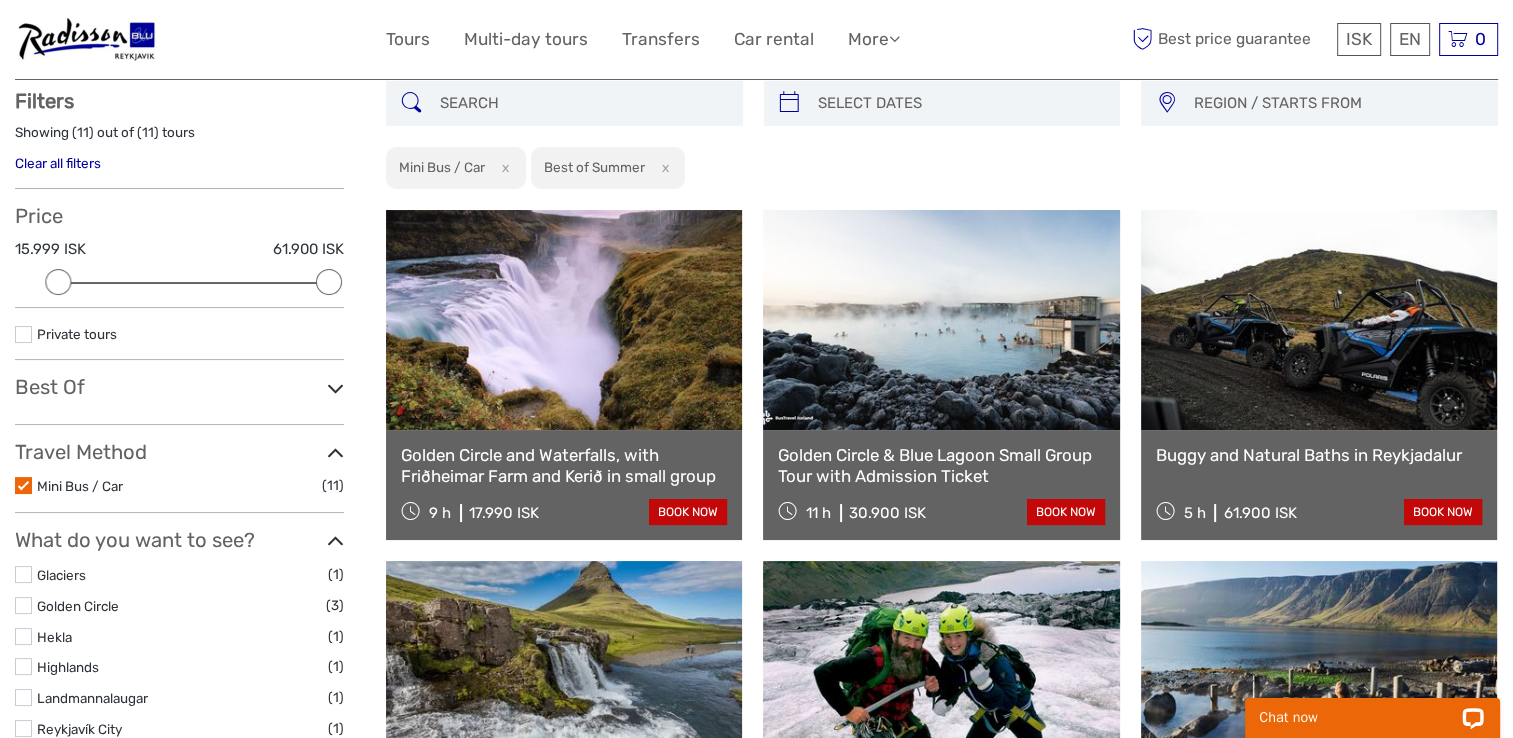 click at bounding box center [23, 605] 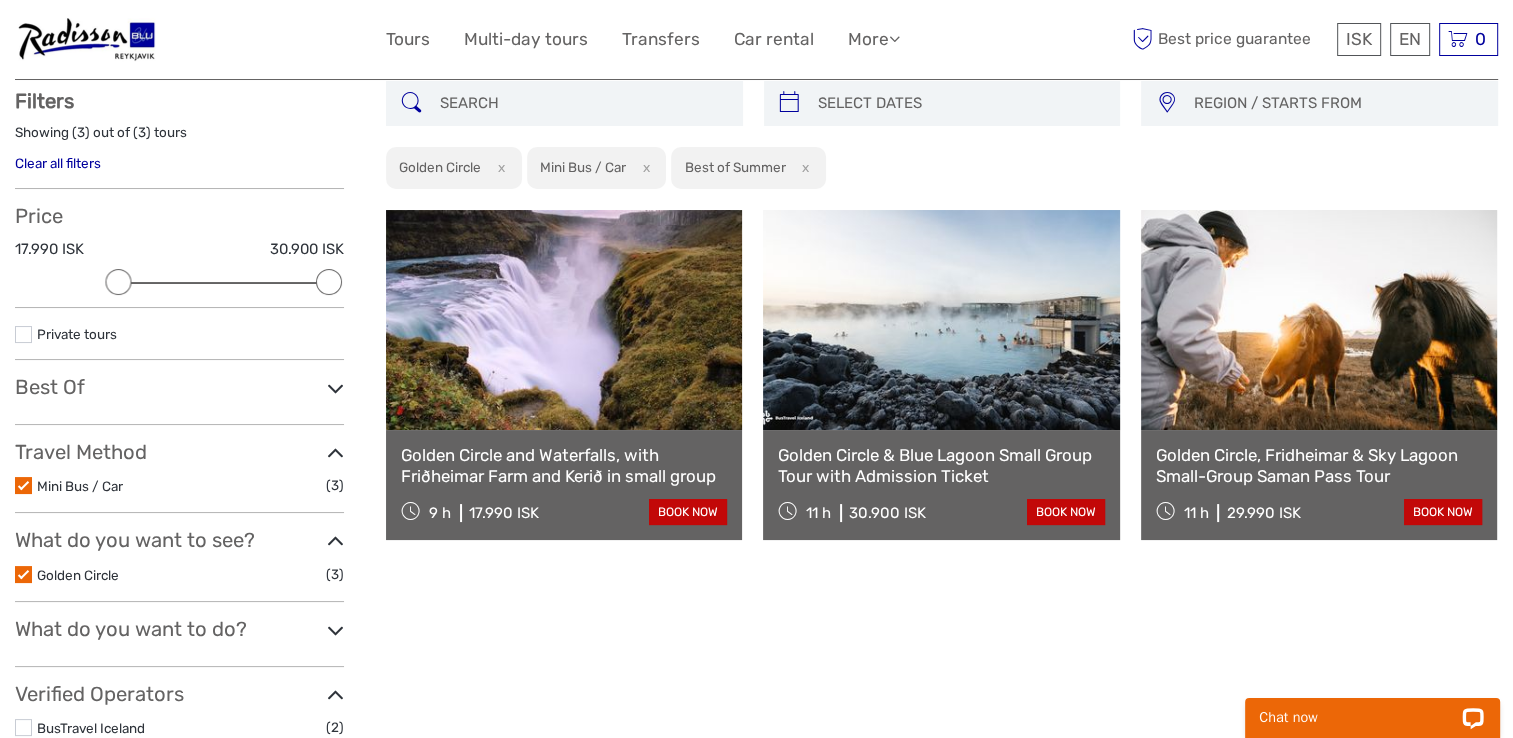click at bounding box center [23, 574] 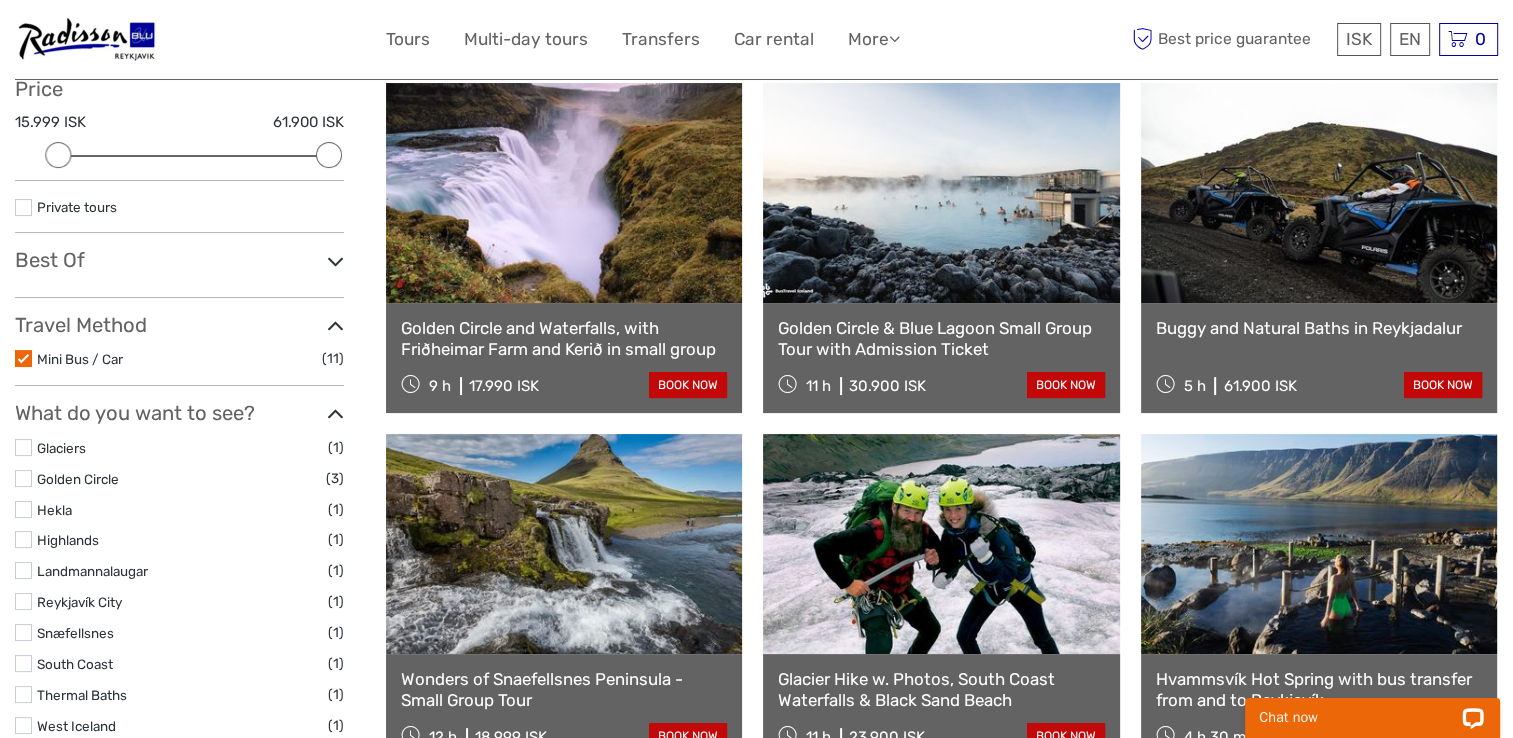 scroll, scrollTop: 237, scrollLeft: 0, axis: vertical 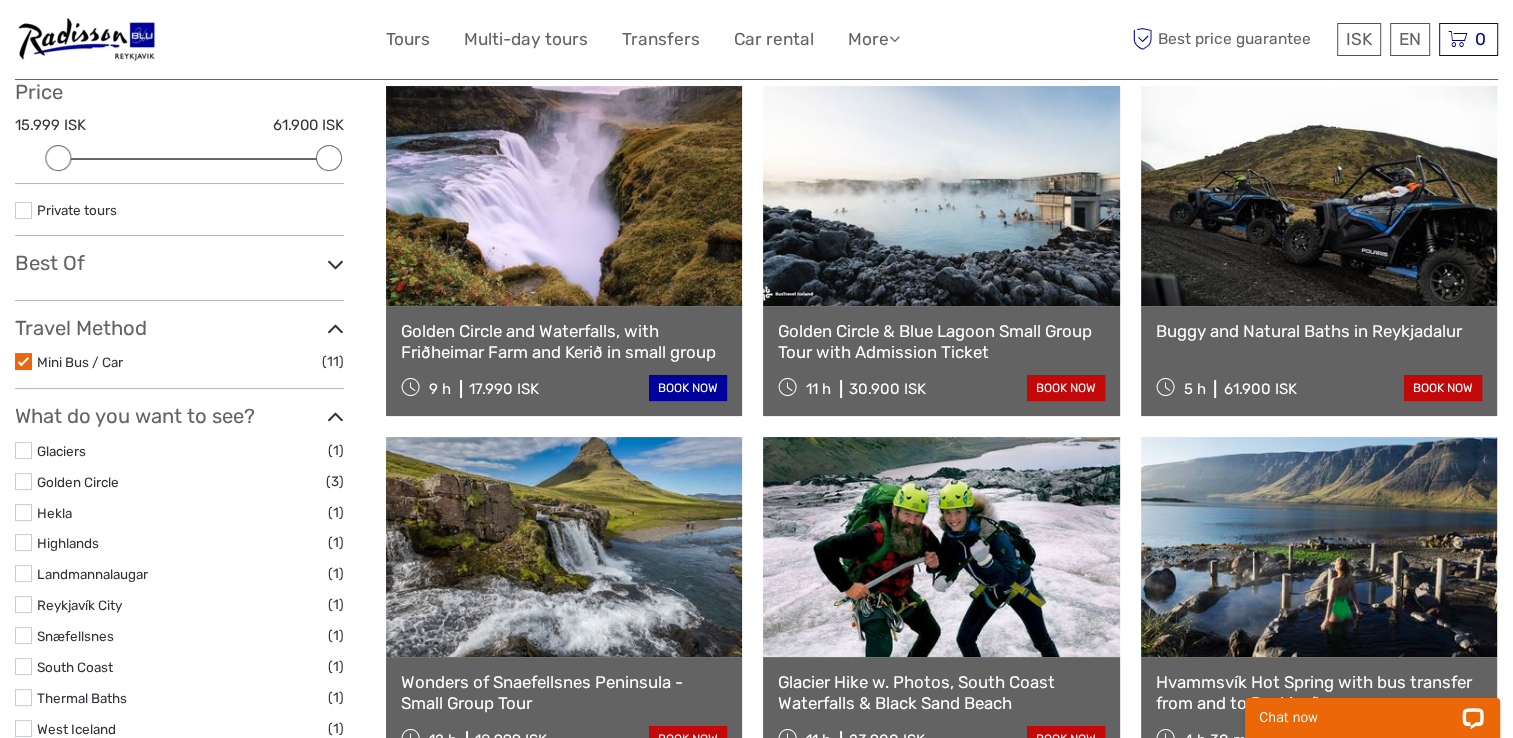 click on "book now" at bounding box center [688, 388] 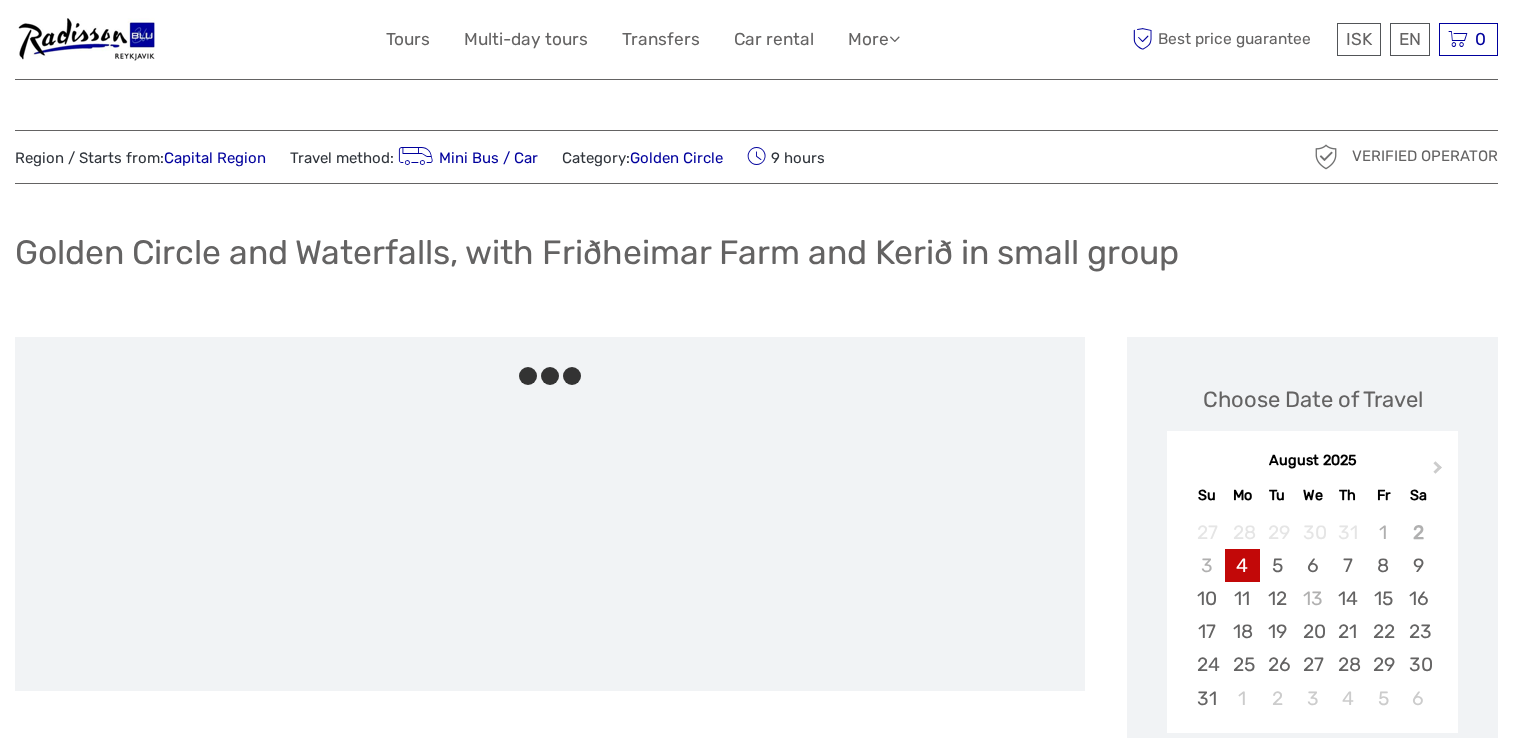 scroll, scrollTop: 0, scrollLeft: 0, axis: both 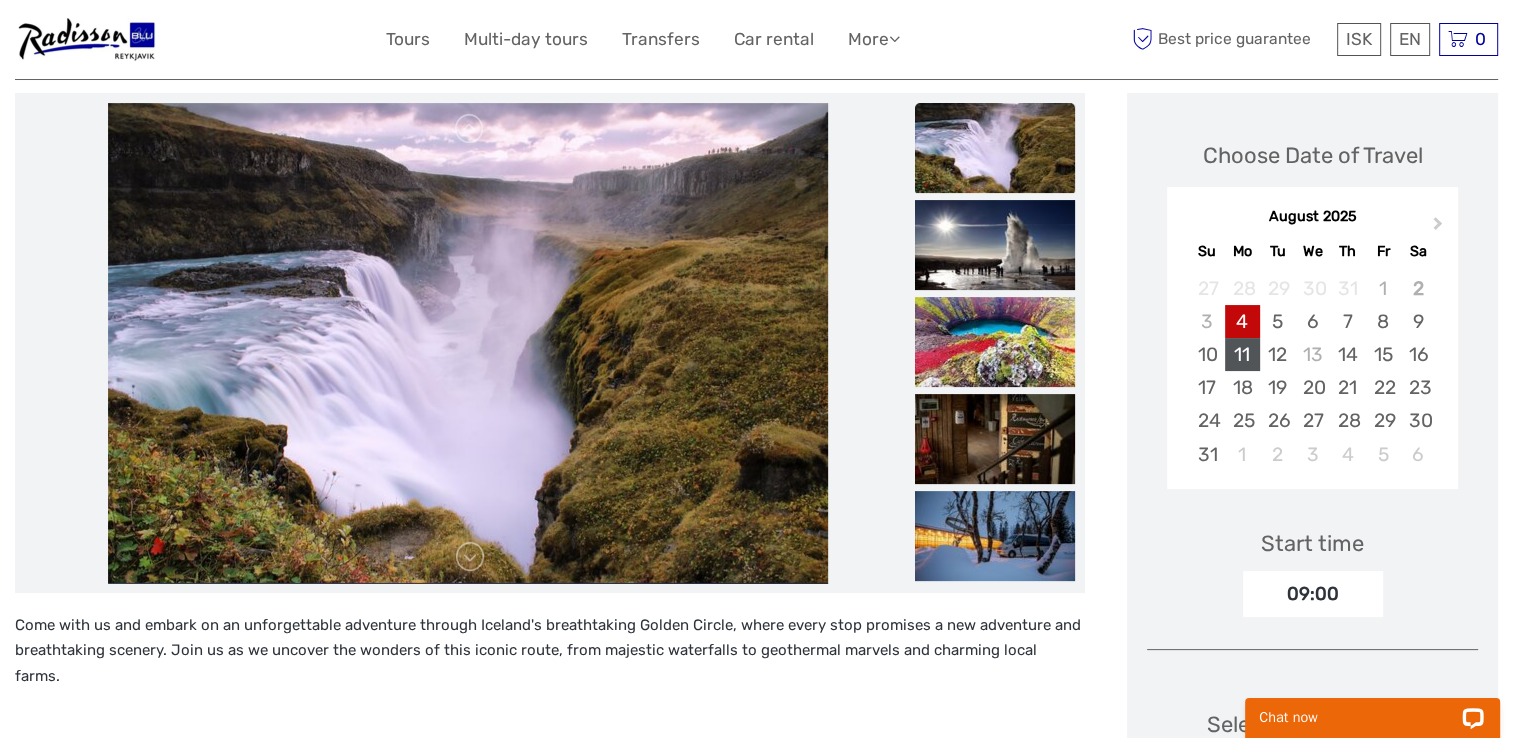 click on "11" at bounding box center [1242, 354] 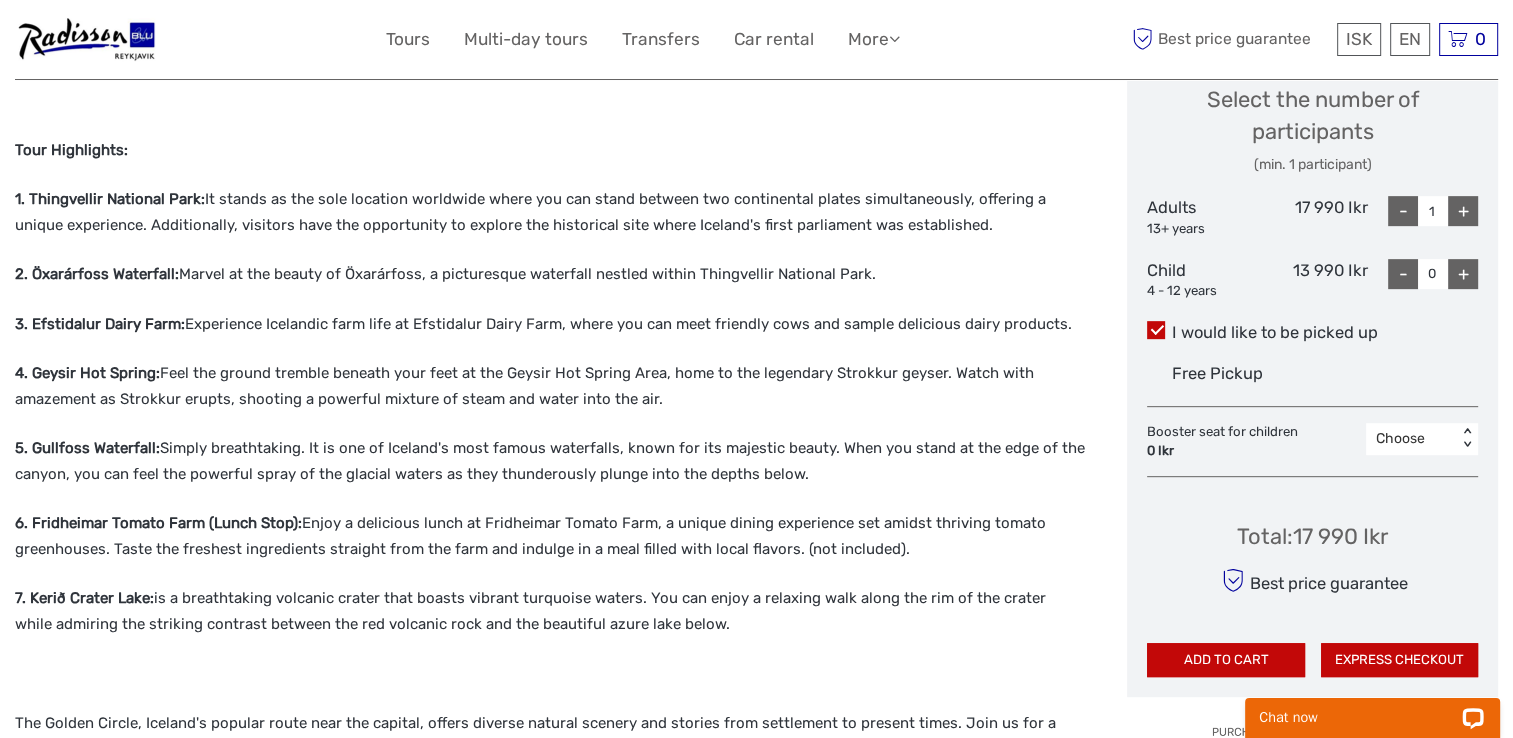 scroll, scrollTop: 864, scrollLeft: 0, axis: vertical 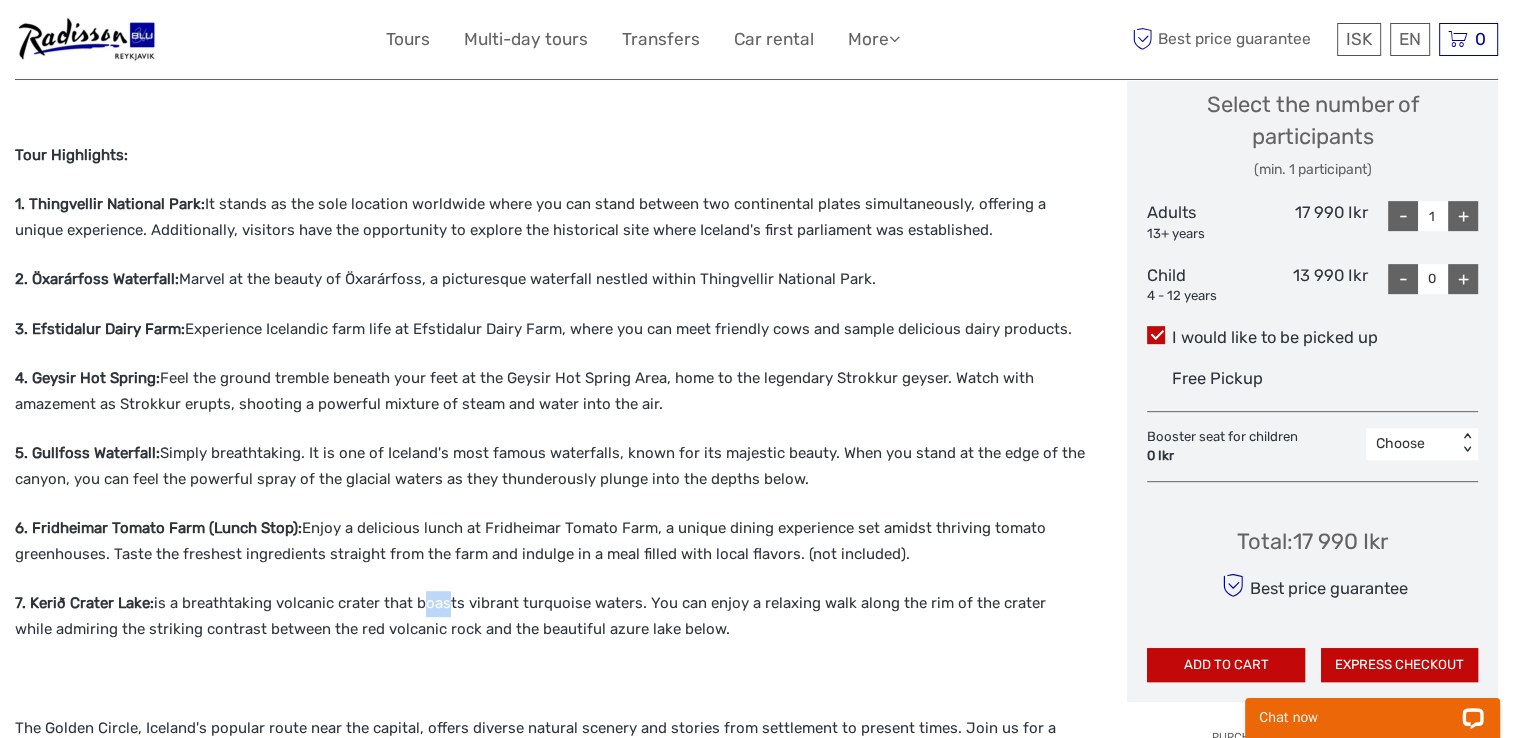 click on "7. Kerið Crater Lake:  is a breathtaking volcanic crater that boasts vibrant turquoise waters. You can enjoy a relaxing walk along the rim of the crater while admiring the striking contrast between the red volcanic rock and the beautiful azure lake below." at bounding box center (550, 616) 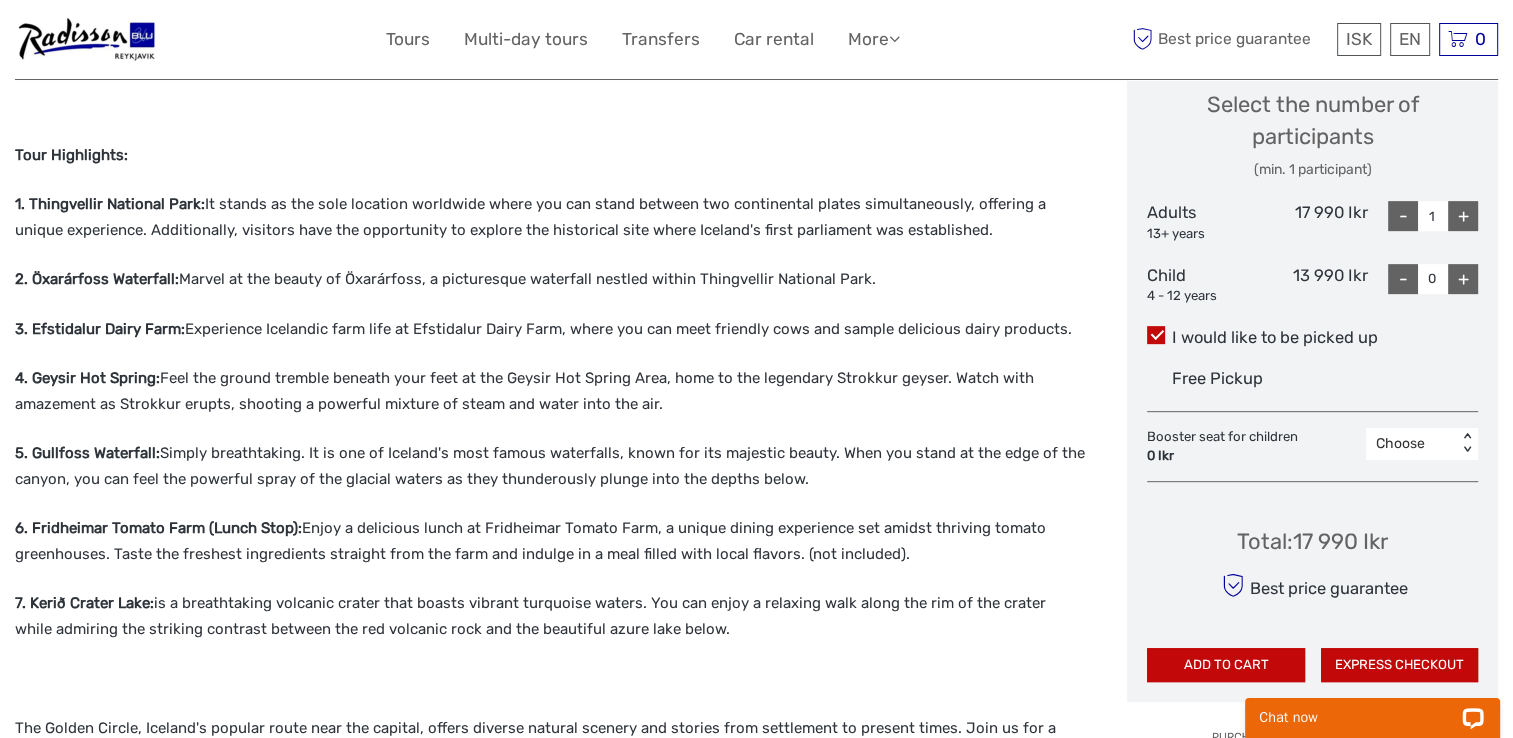 drag, startPoint x: 439, startPoint y: 564, endPoint x: 584, endPoint y: 564, distance: 145 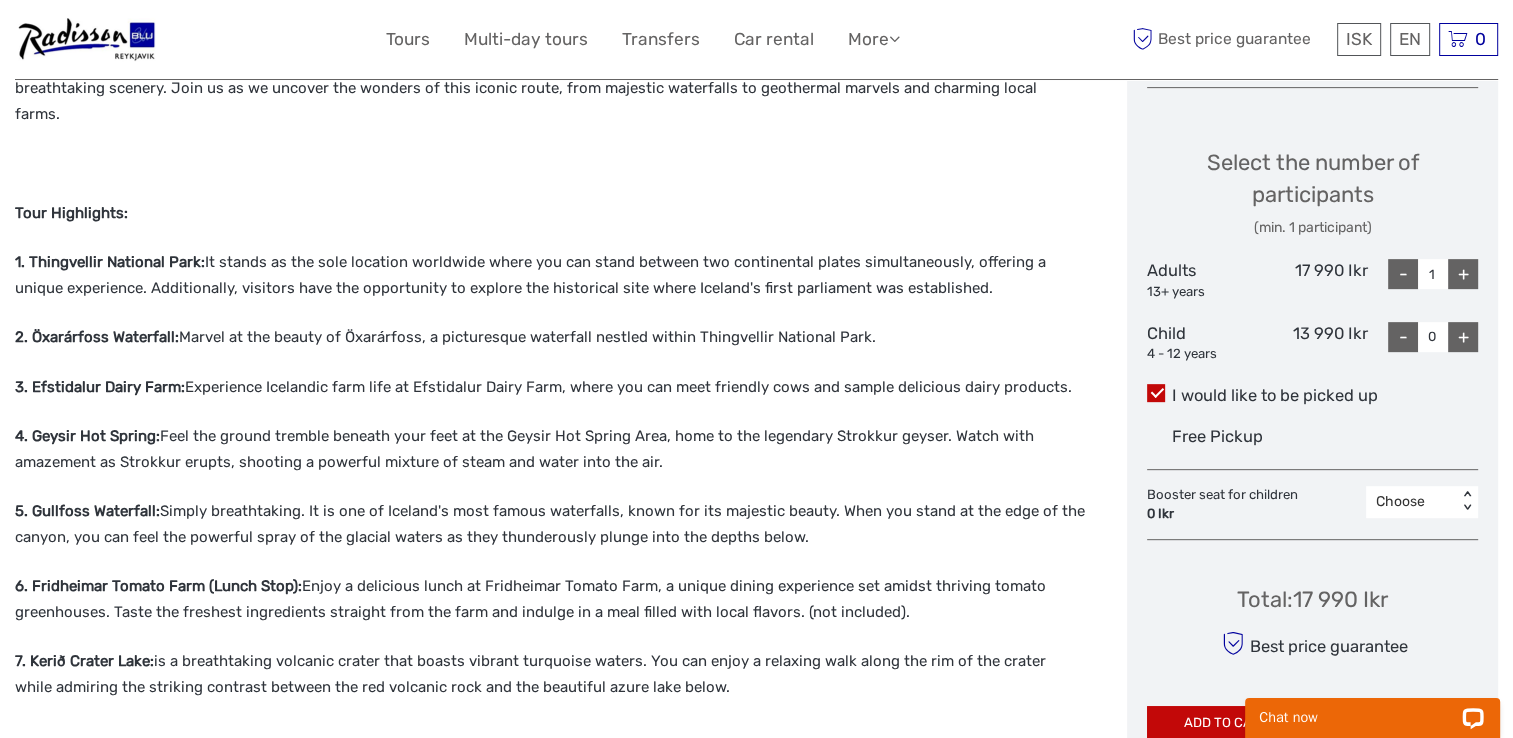 scroll, scrollTop: 795, scrollLeft: 0, axis: vertical 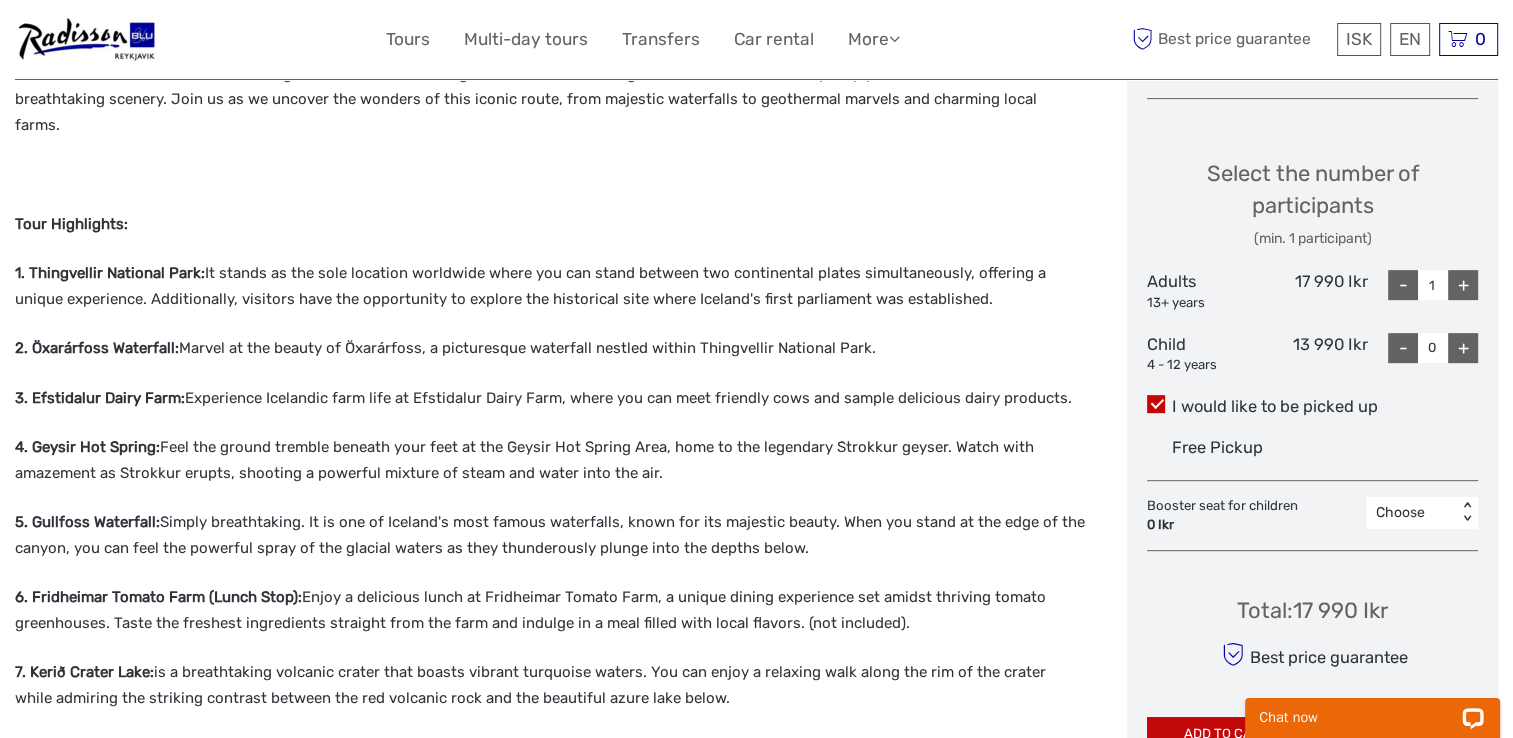 click on "+" at bounding box center [1463, 285] 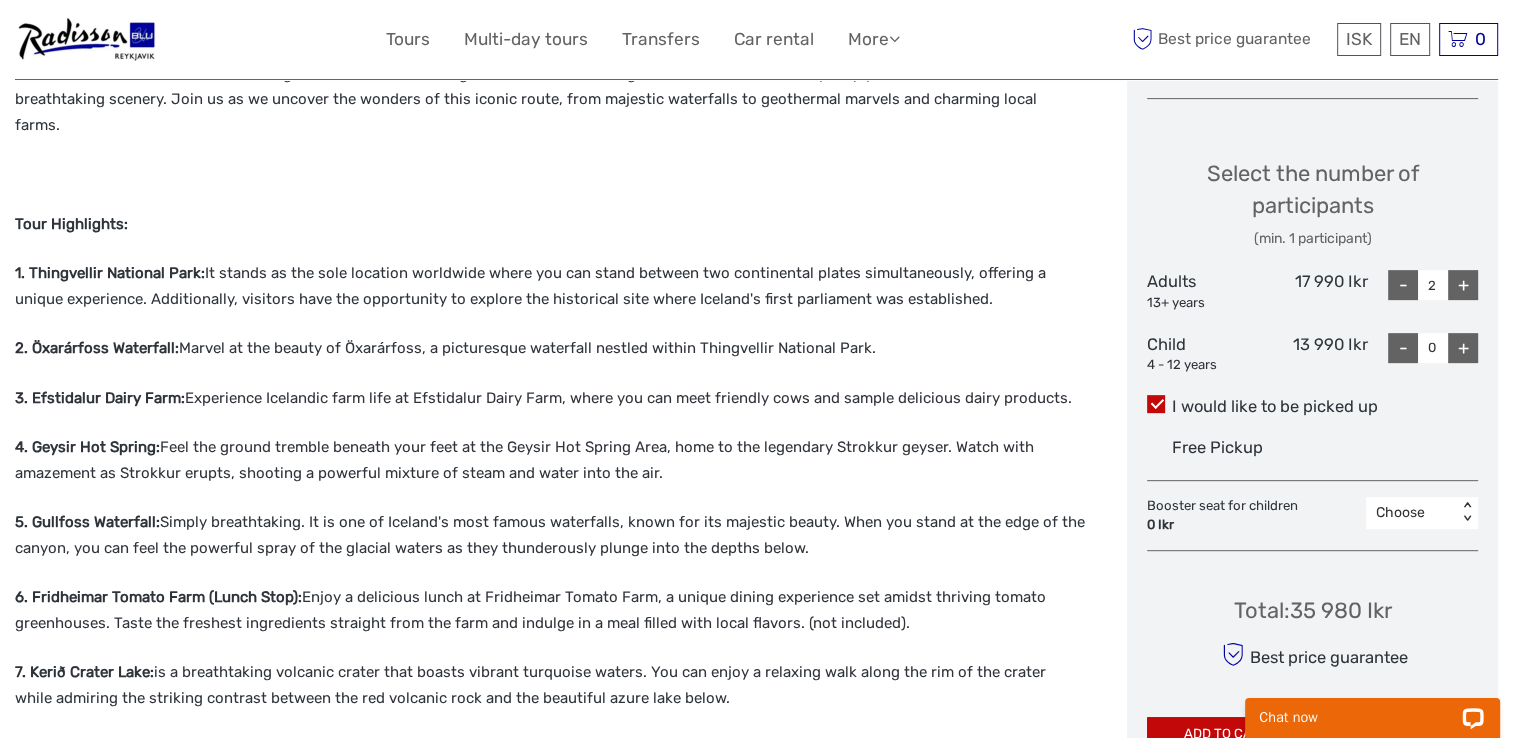 click on "+" at bounding box center (1463, 348) 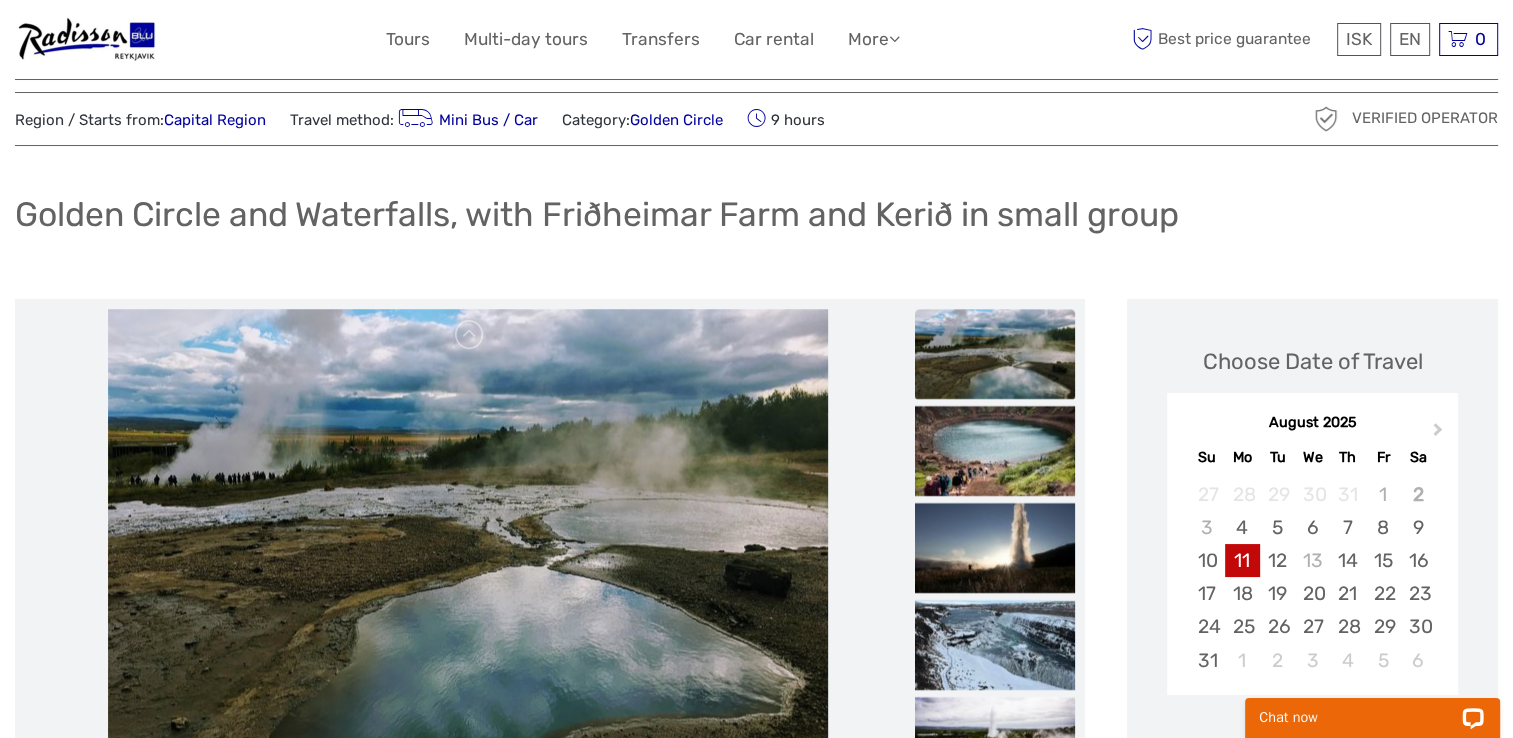 scroll, scrollTop: 0, scrollLeft: 0, axis: both 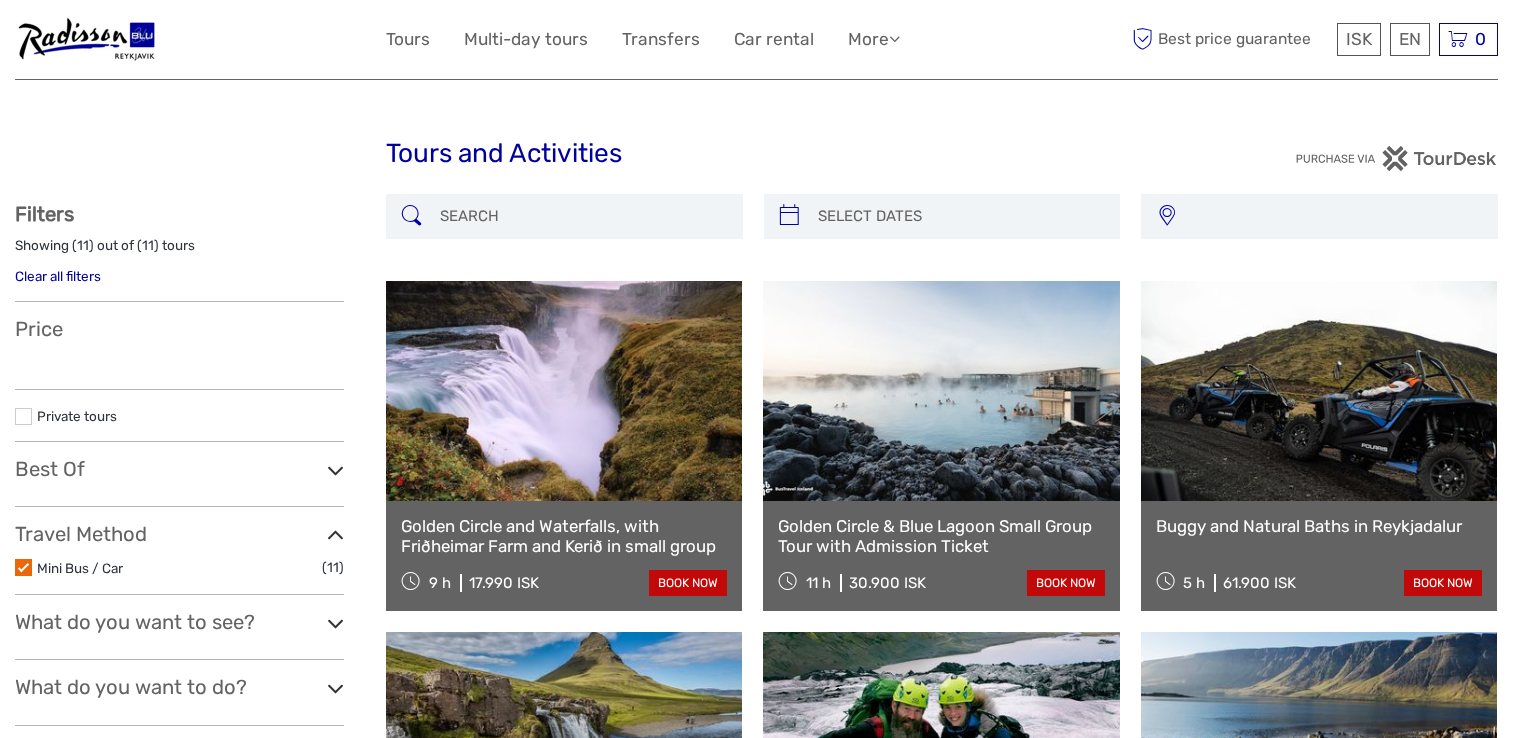 select 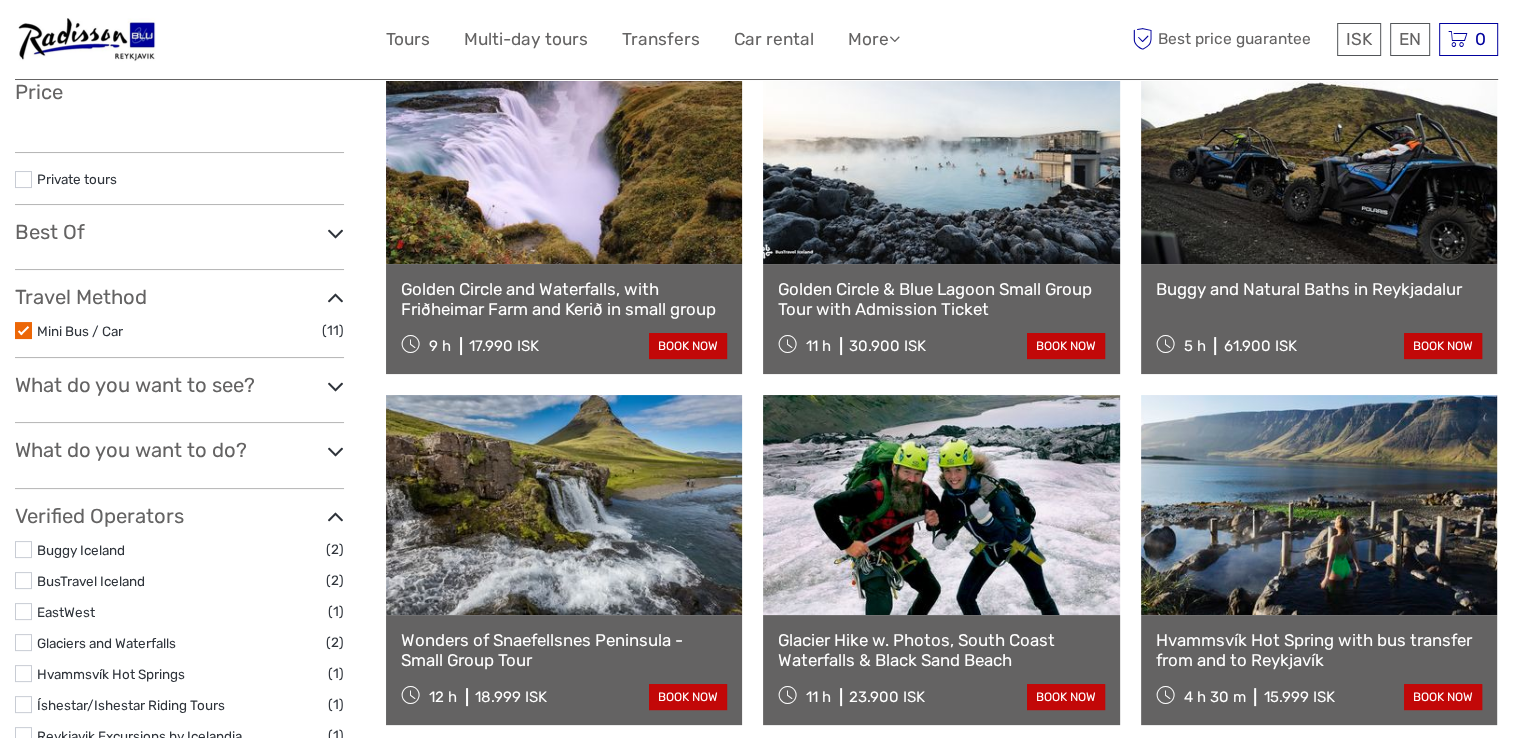 select 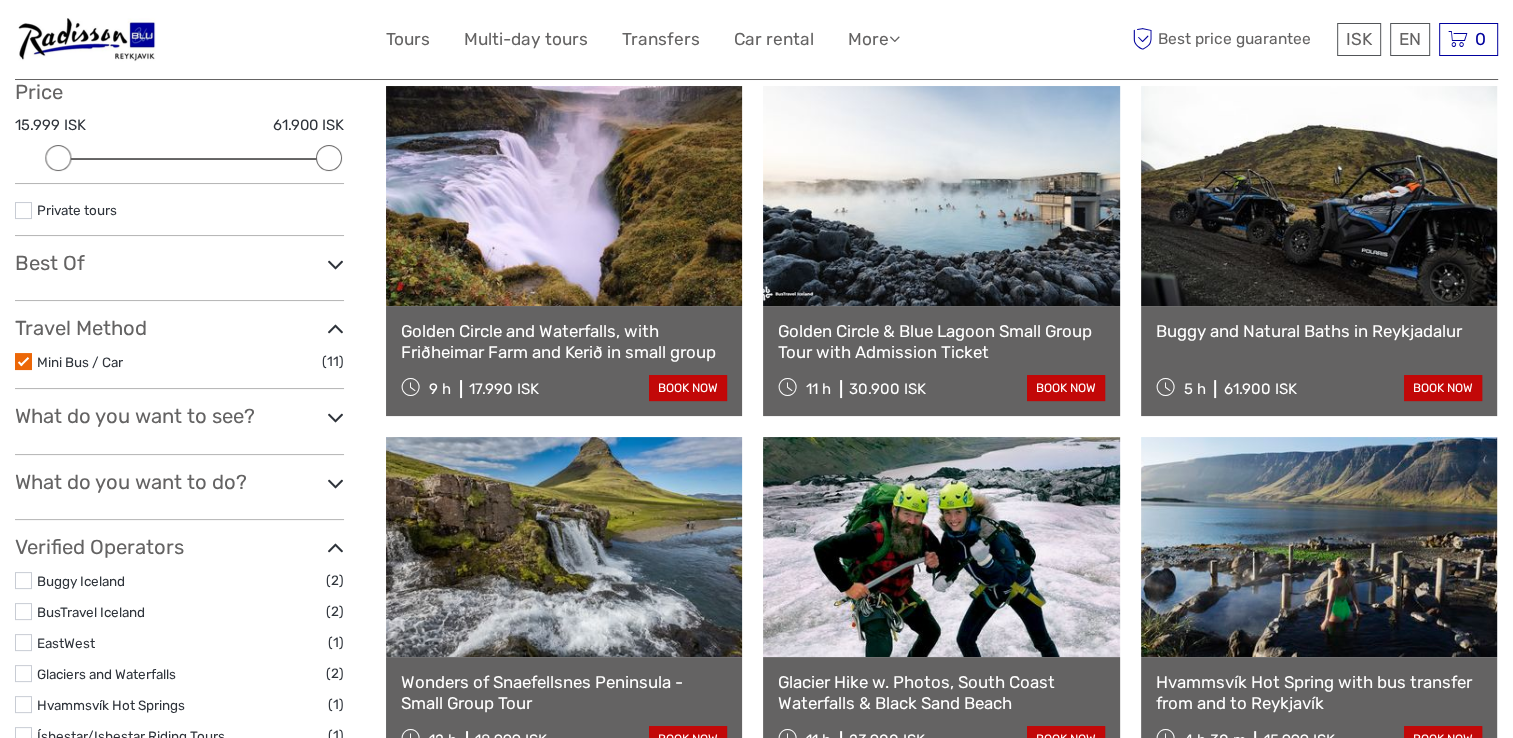 scroll, scrollTop: 0, scrollLeft: 0, axis: both 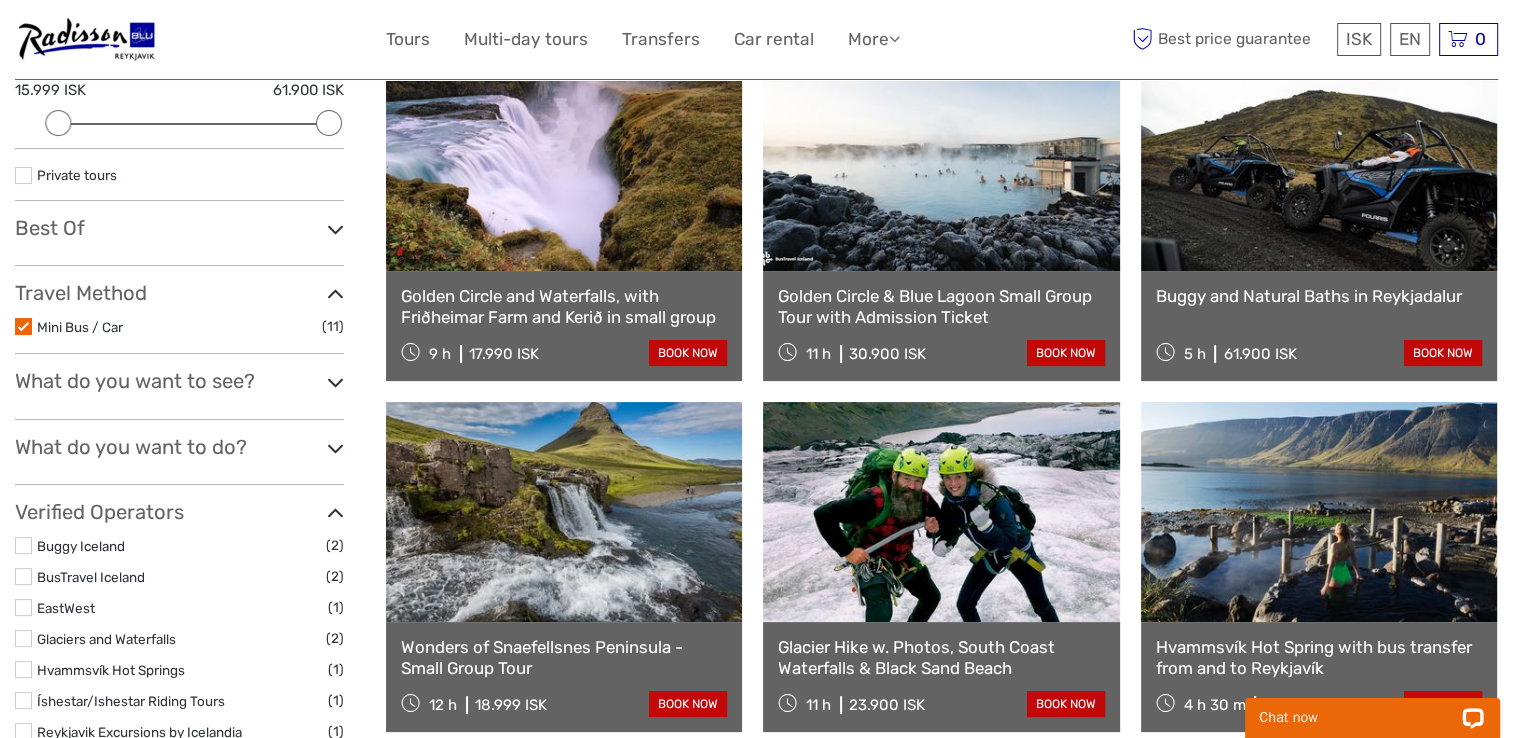 click at bounding box center [23, 326] 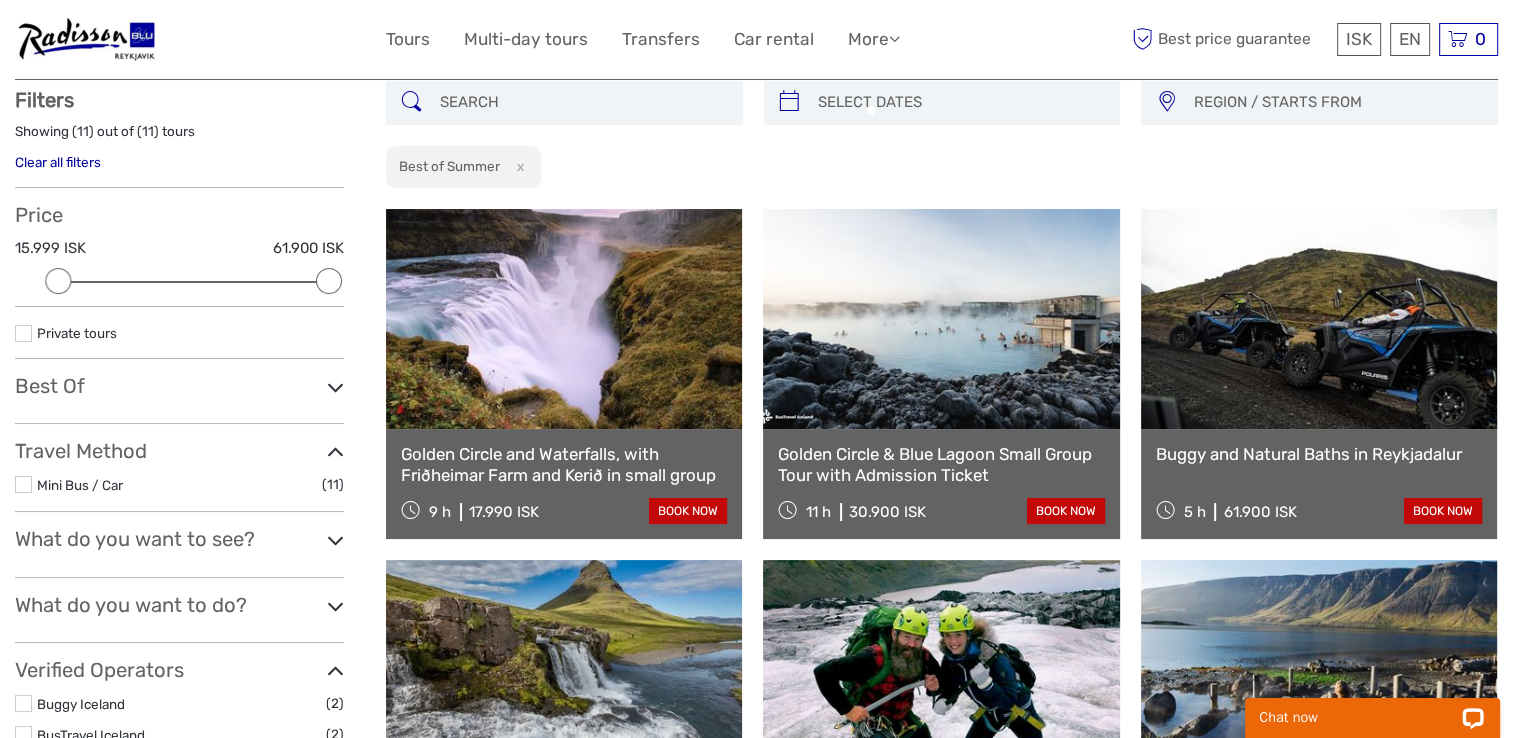 scroll, scrollTop: 113, scrollLeft: 0, axis: vertical 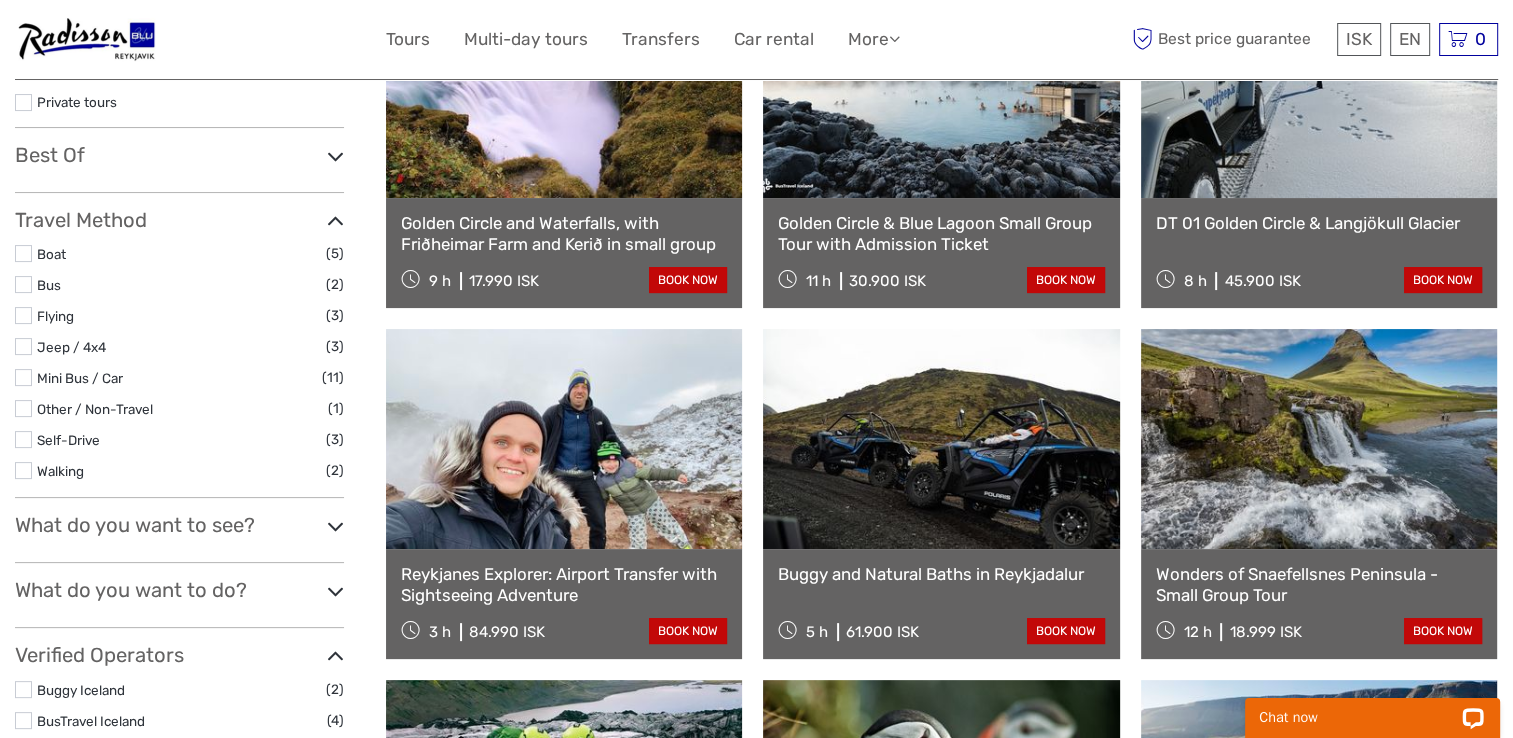 click at bounding box center (23, 439) 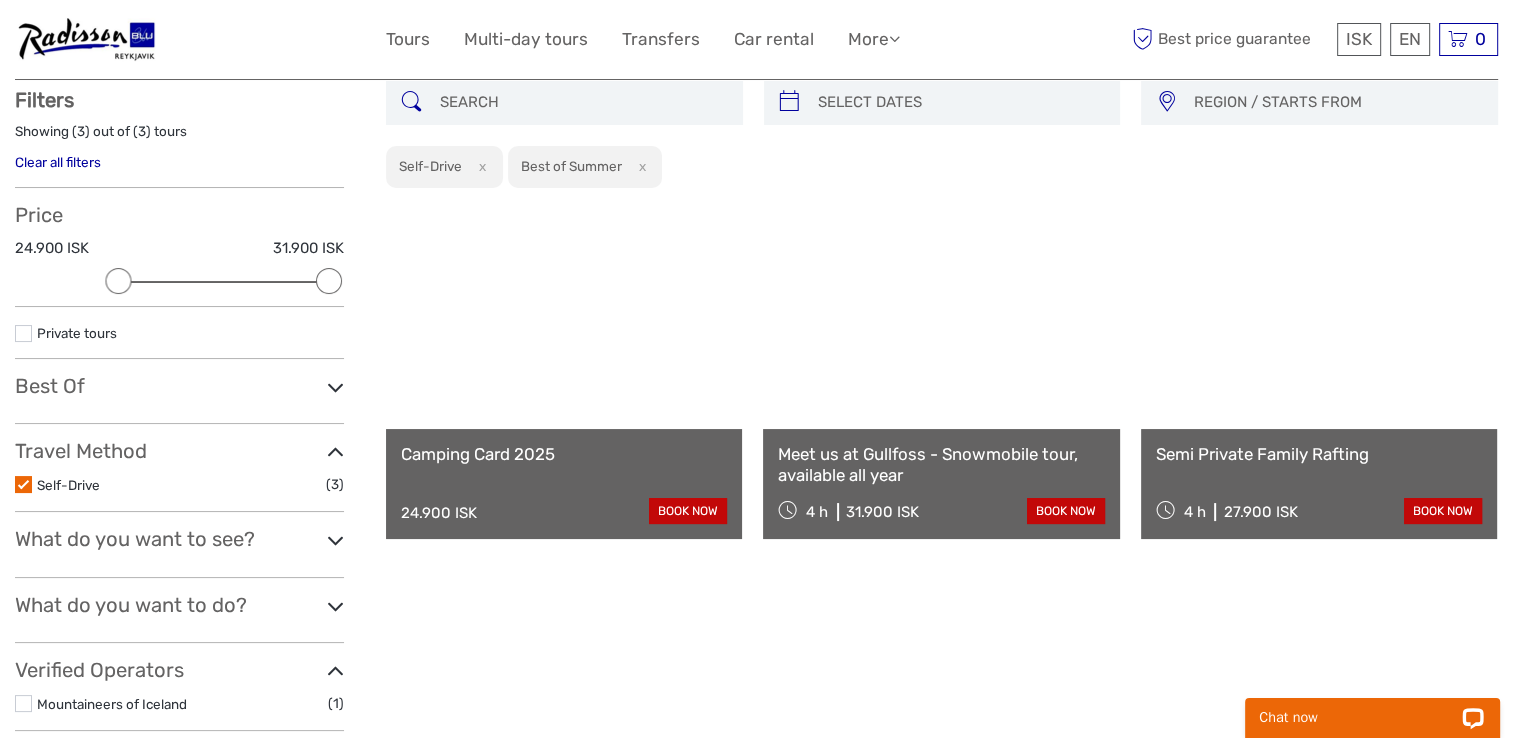 scroll, scrollTop: 113, scrollLeft: 0, axis: vertical 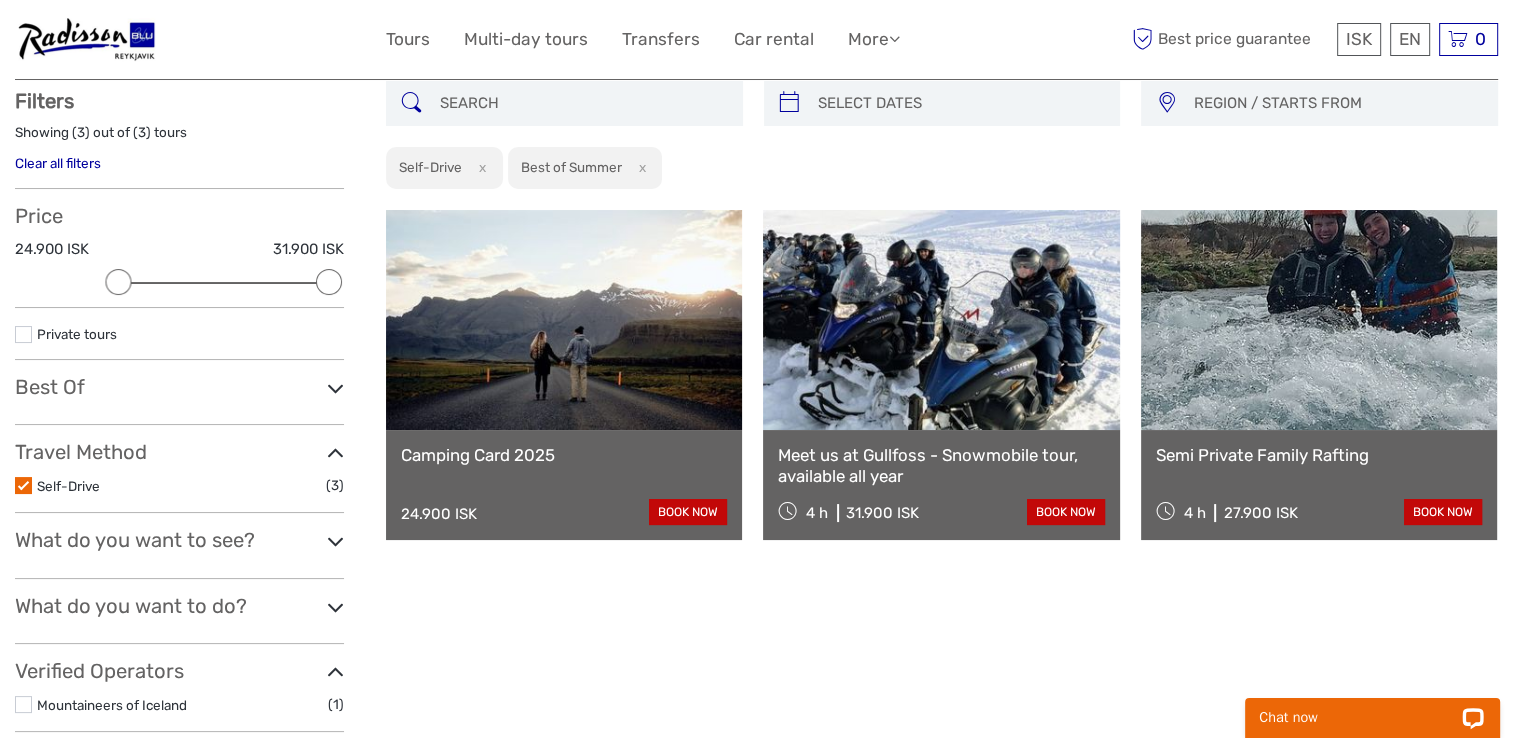 click at bounding box center [23, 485] 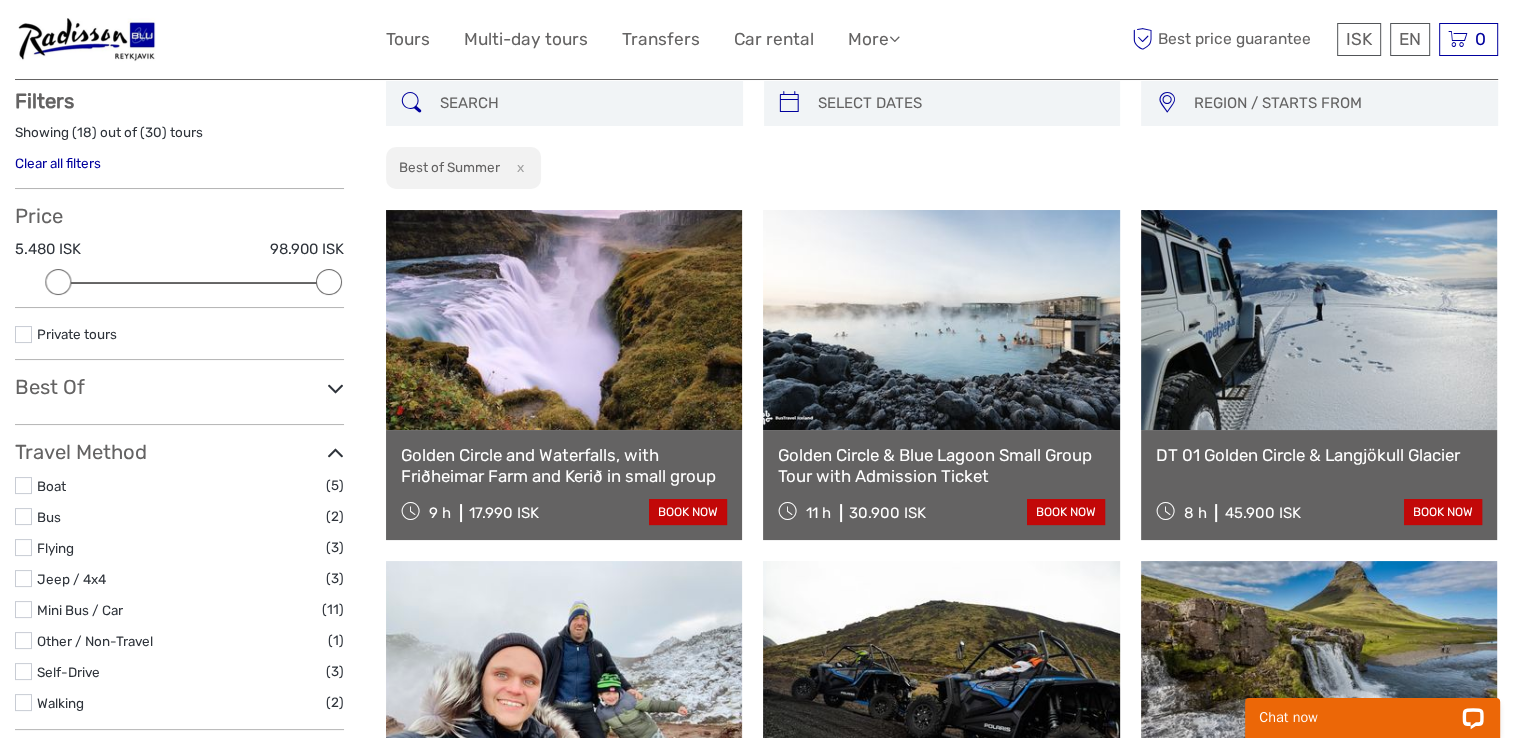 click at bounding box center [23, 485] 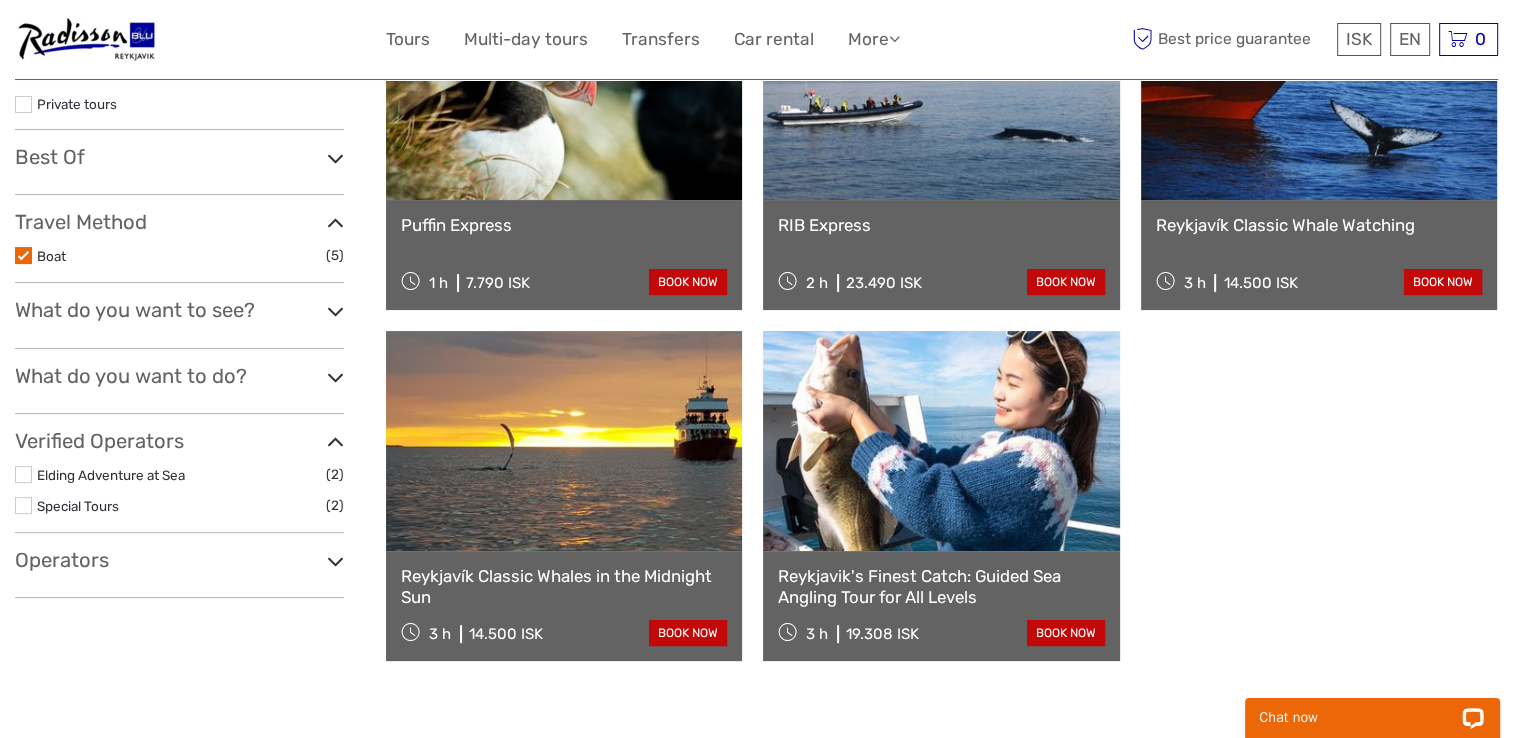 scroll, scrollTop: 347, scrollLeft: 0, axis: vertical 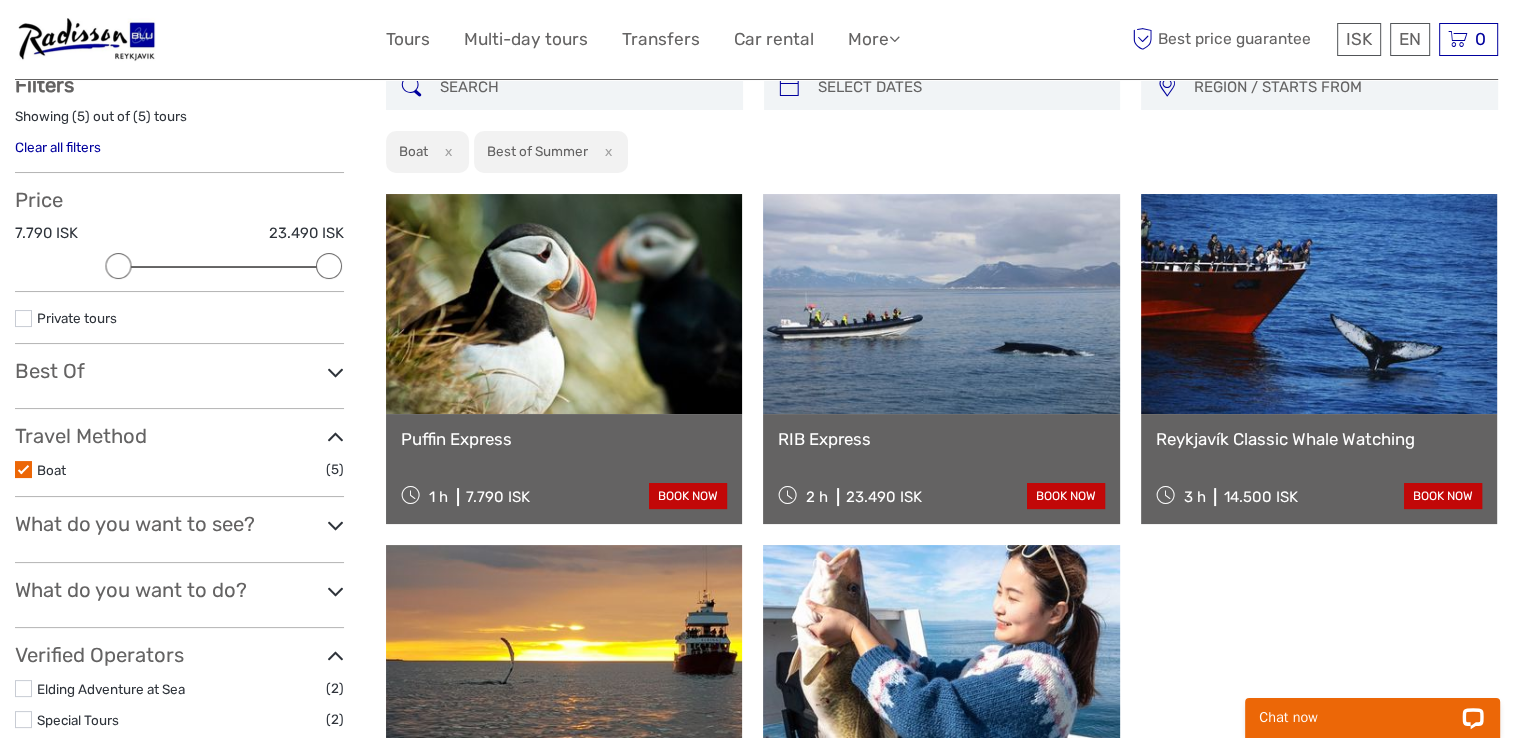 click at bounding box center (23, 469) 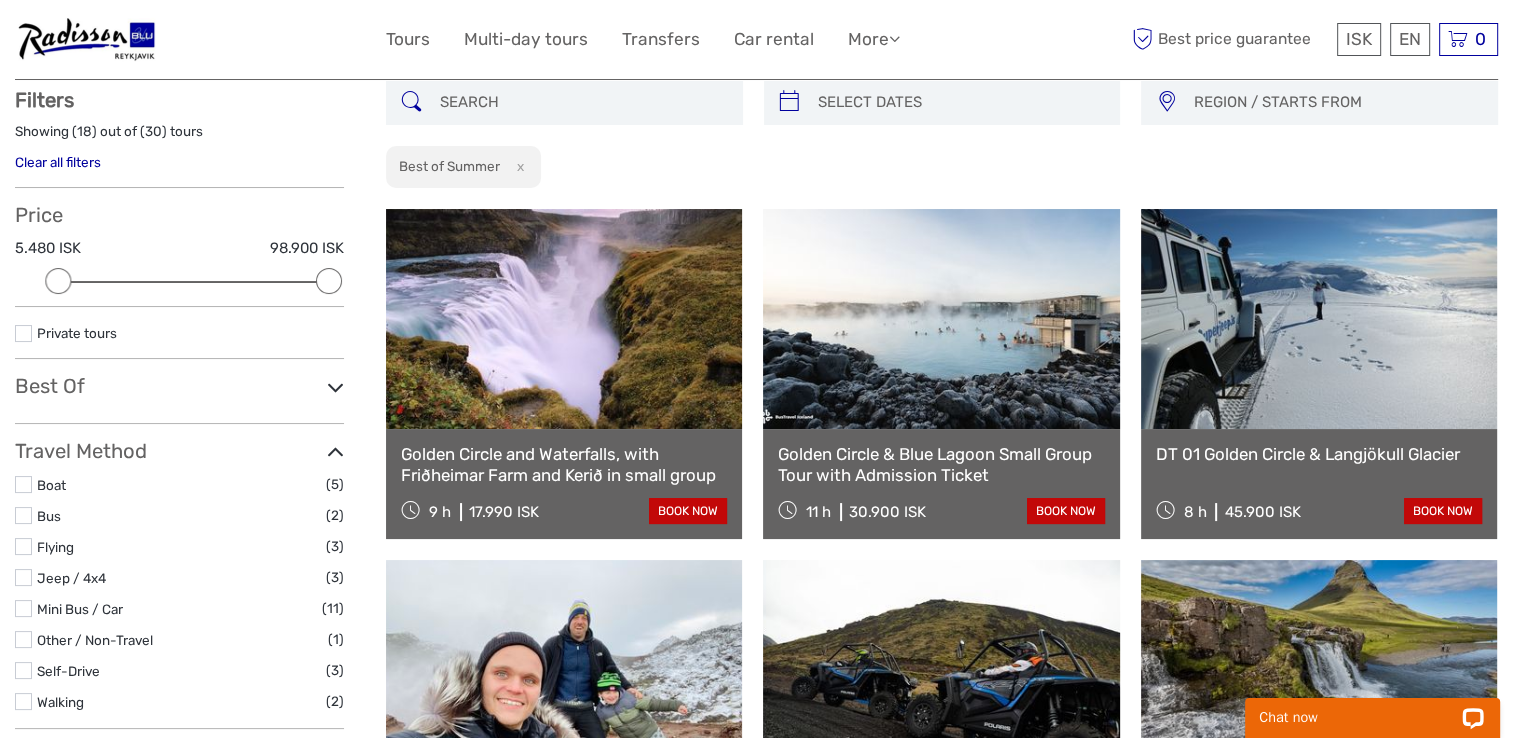 scroll, scrollTop: 113, scrollLeft: 0, axis: vertical 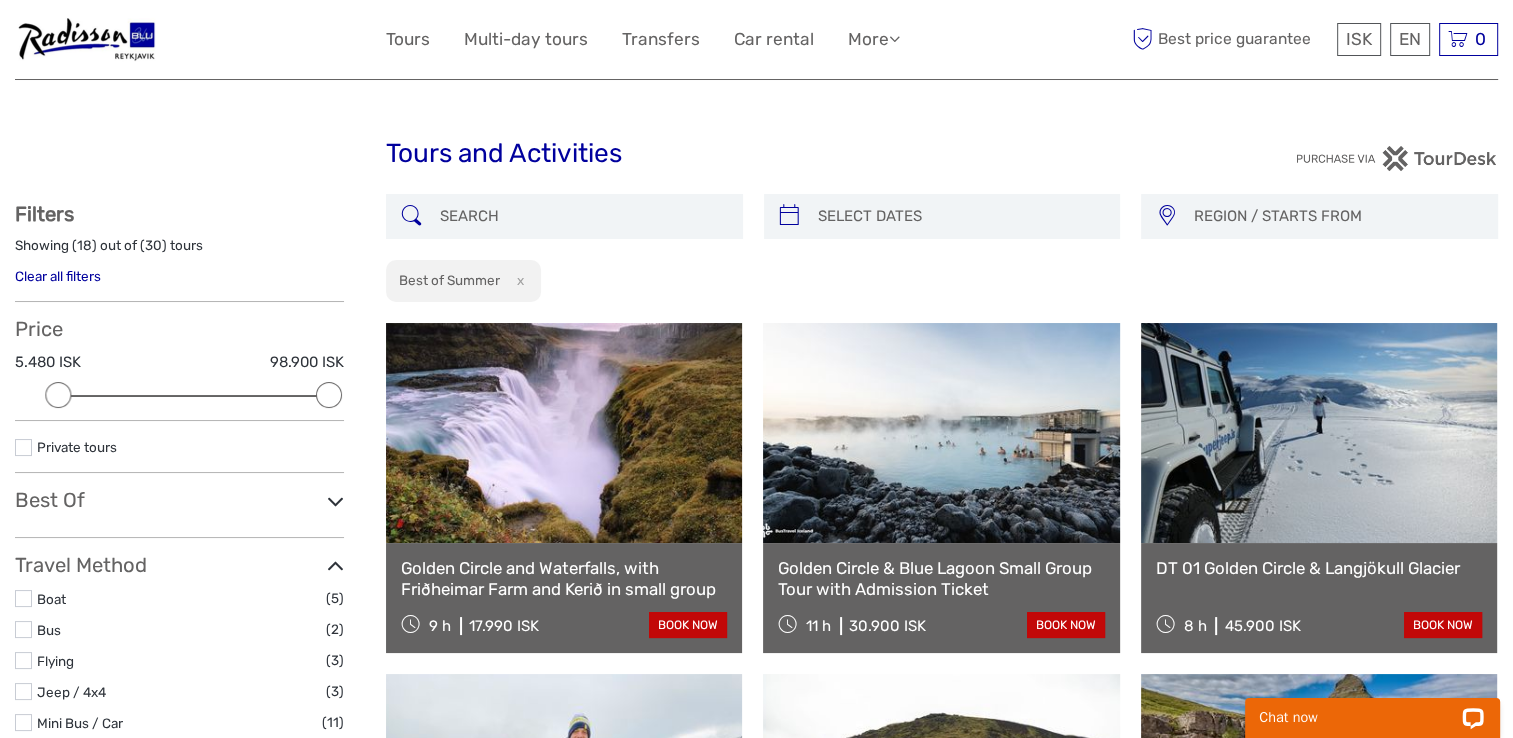 click at bounding box center (23, 447) 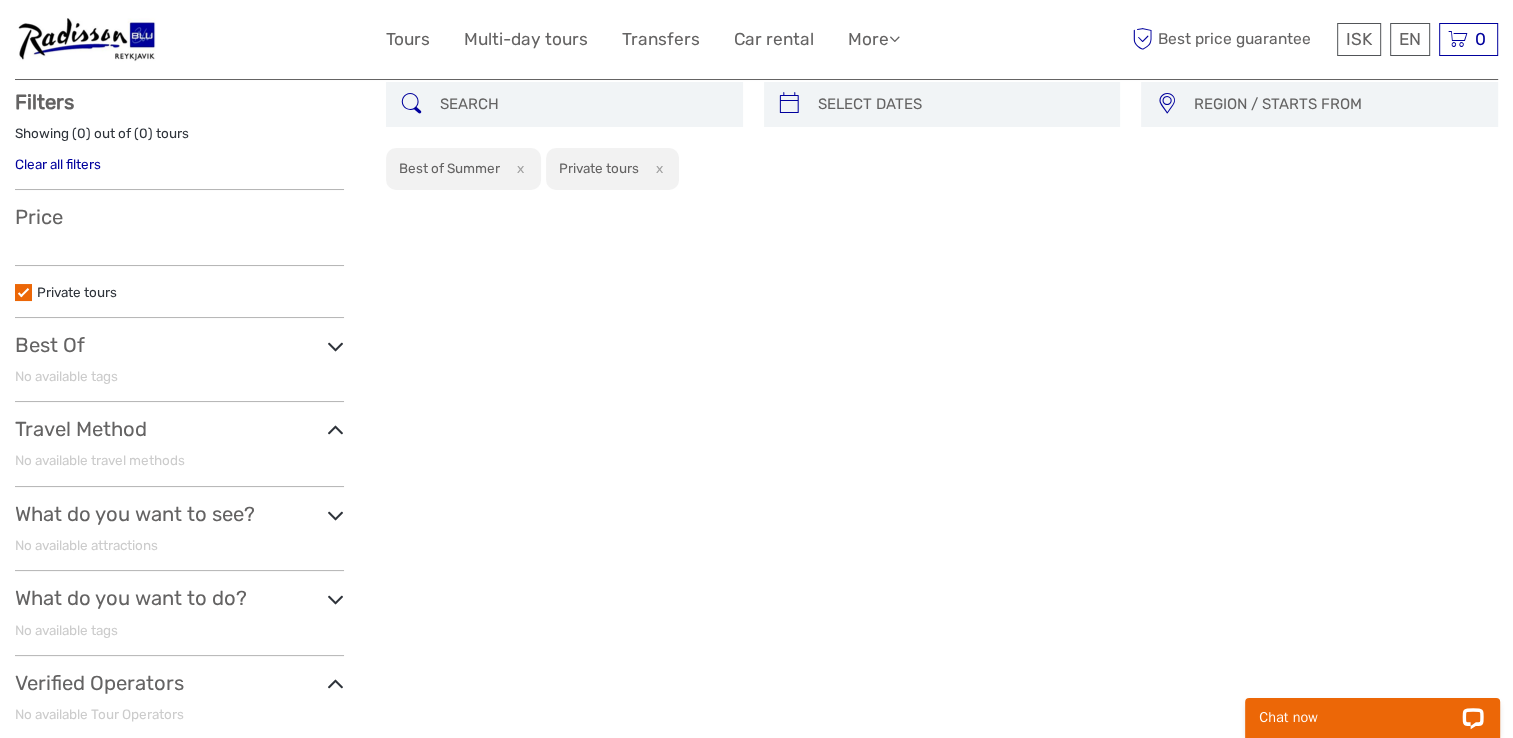 scroll, scrollTop: 113, scrollLeft: 0, axis: vertical 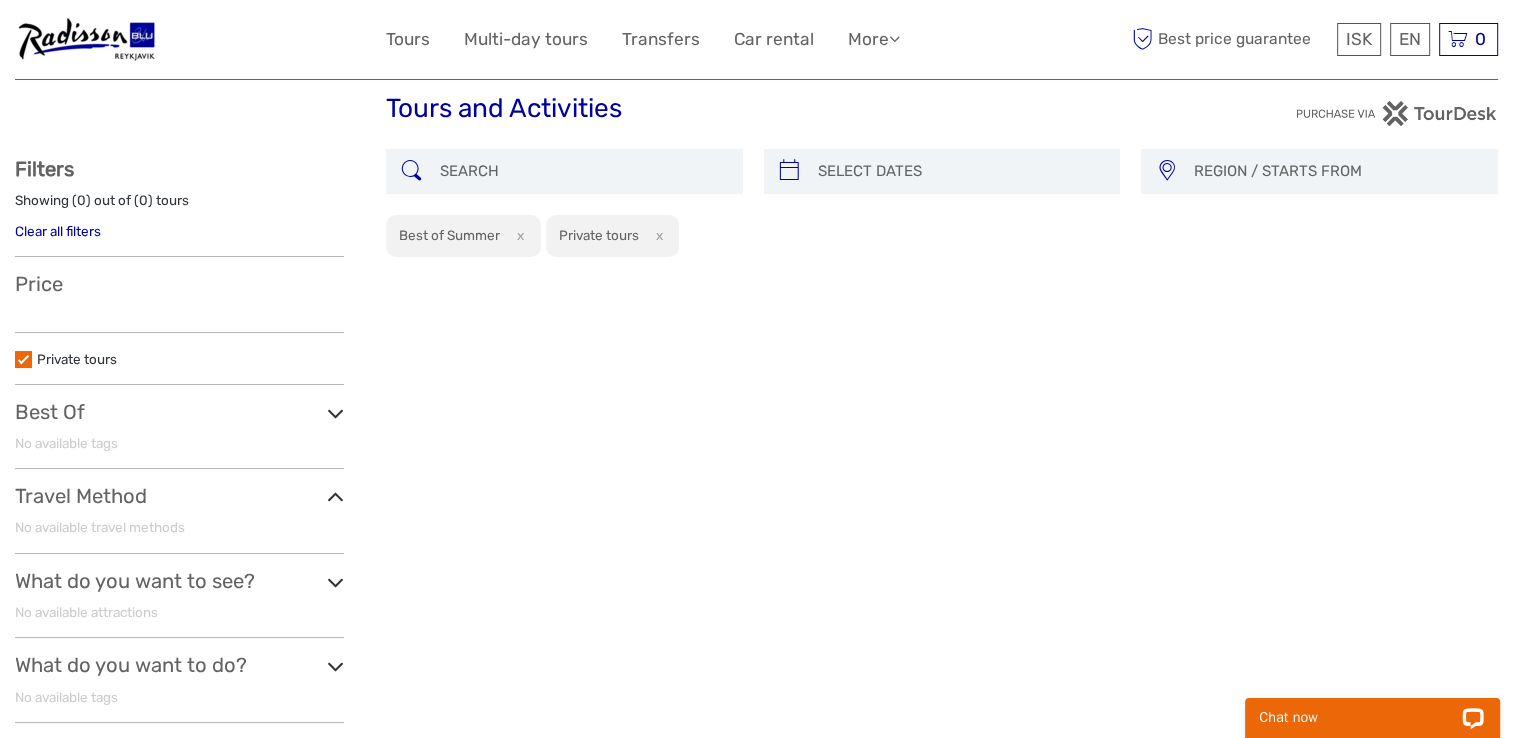 click on "Private tours" at bounding box center [179, 358] 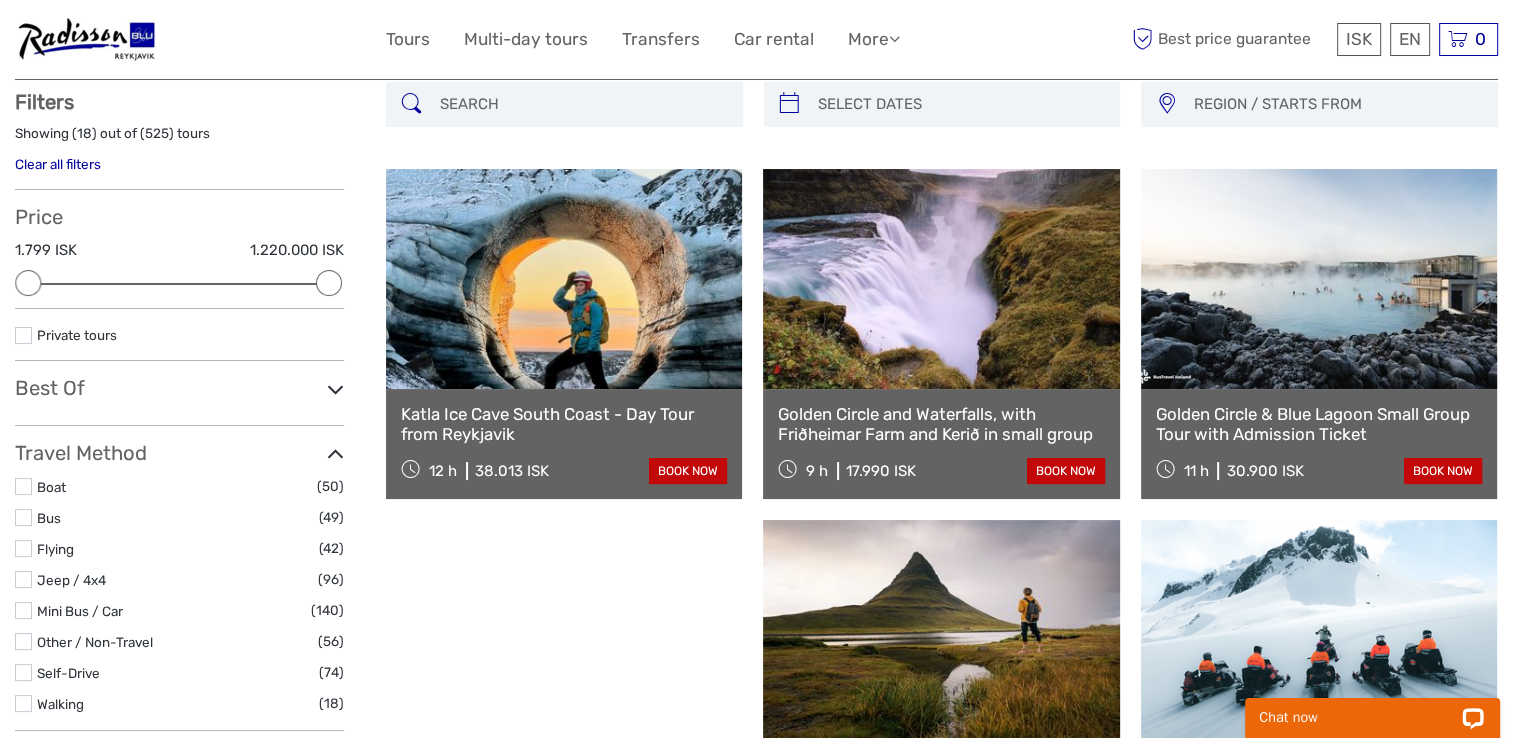 scroll, scrollTop: 113, scrollLeft: 0, axis: vertical 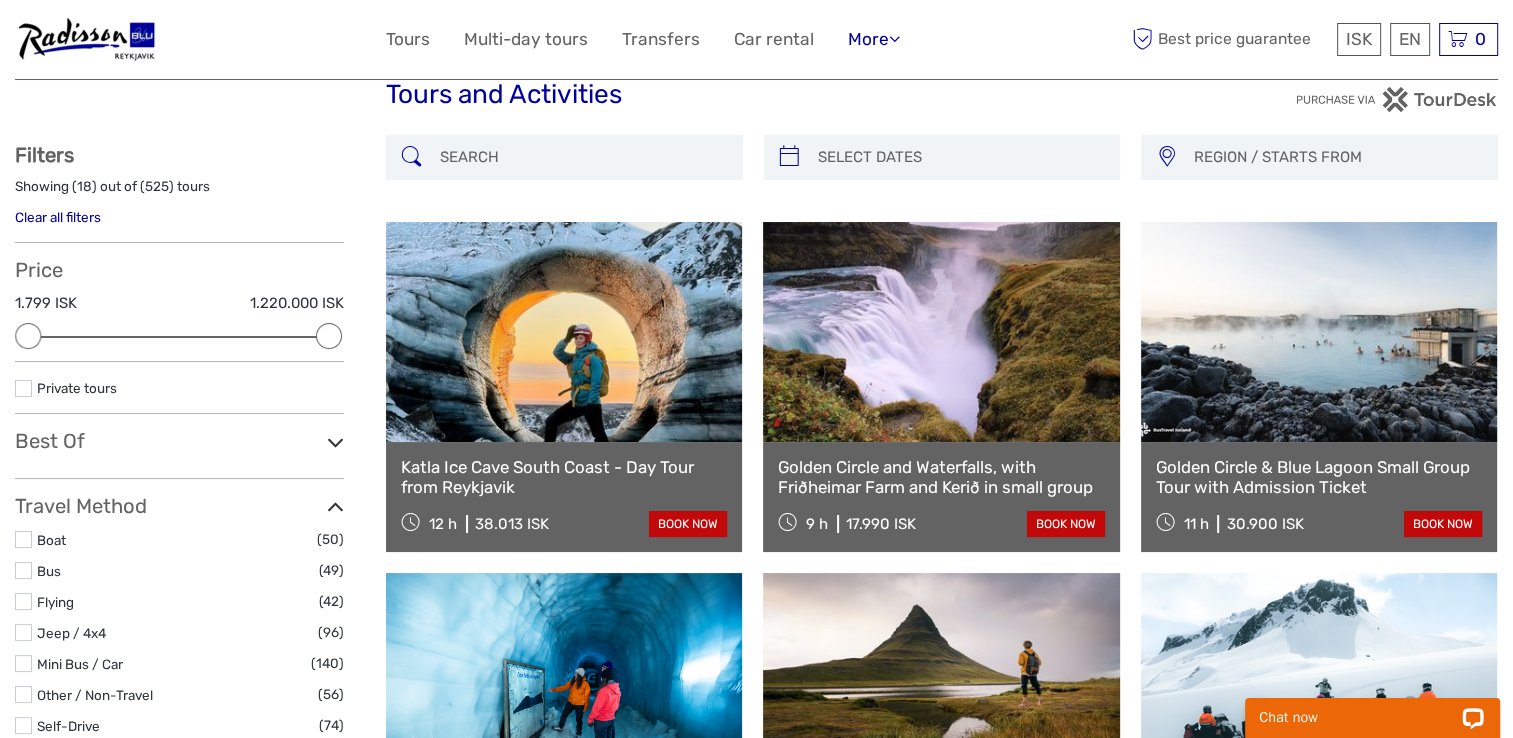 click on "More" at bounding box center (874, 39) 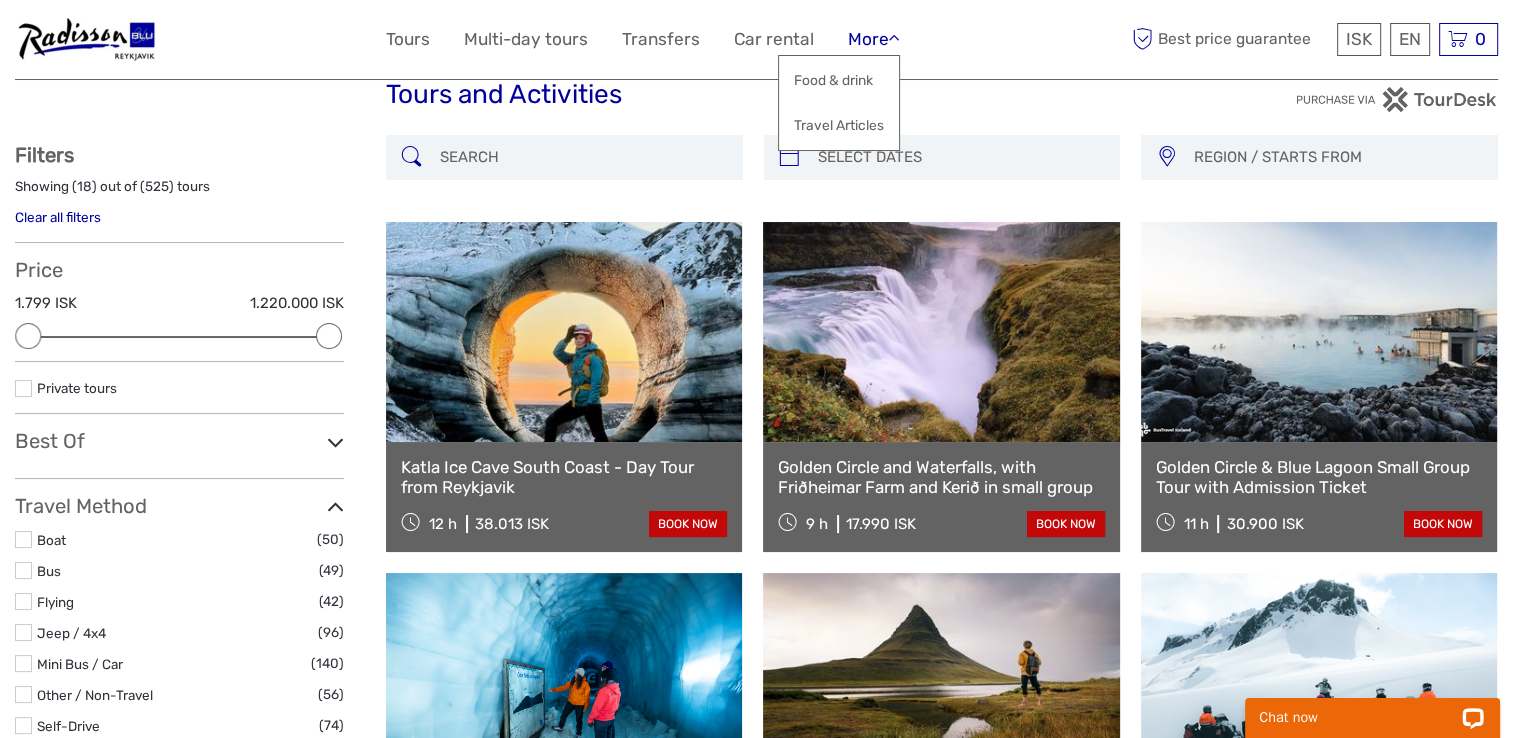 click on "More" at bounding box center [874, 39] 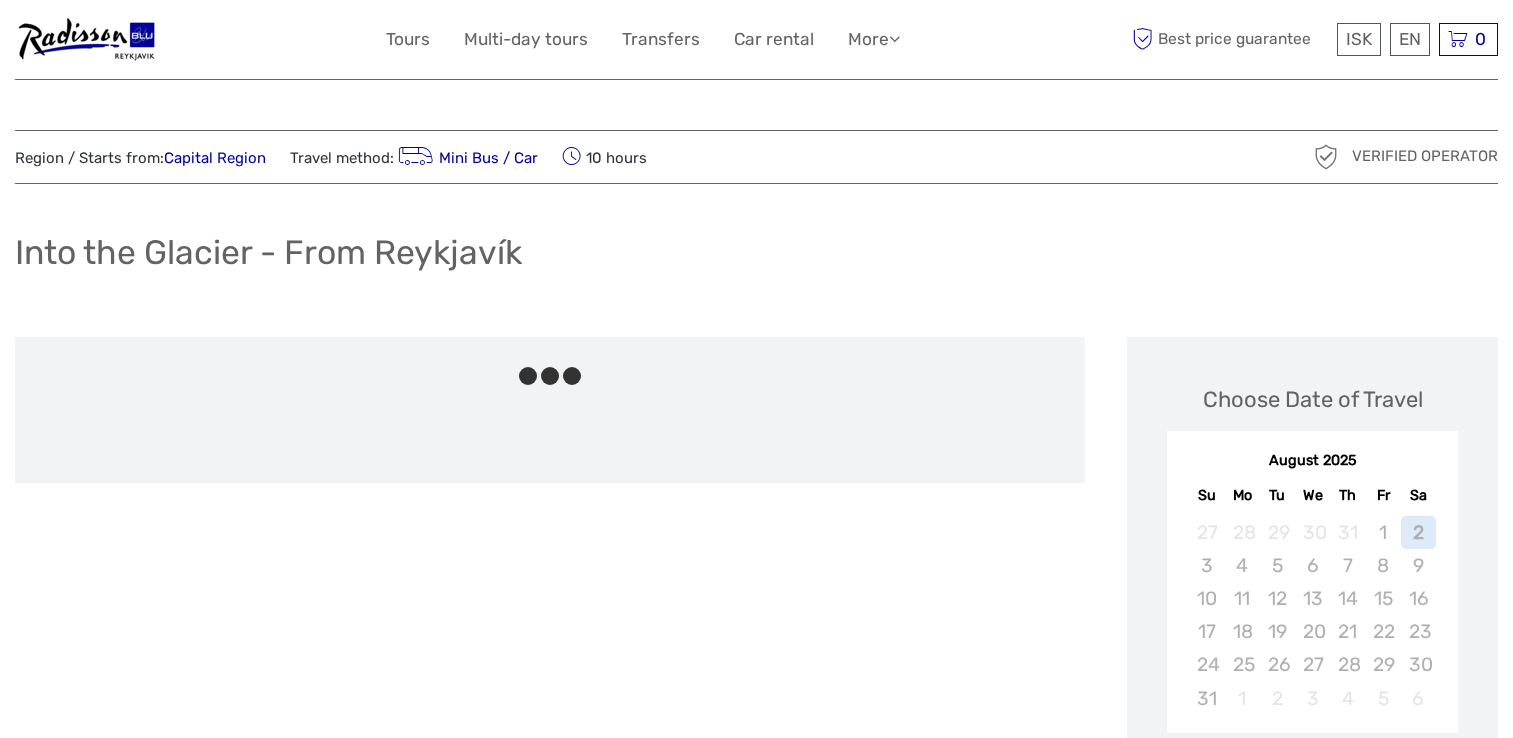 scroll, scrollTop: 0, scrollLeft: 0, axis: both 